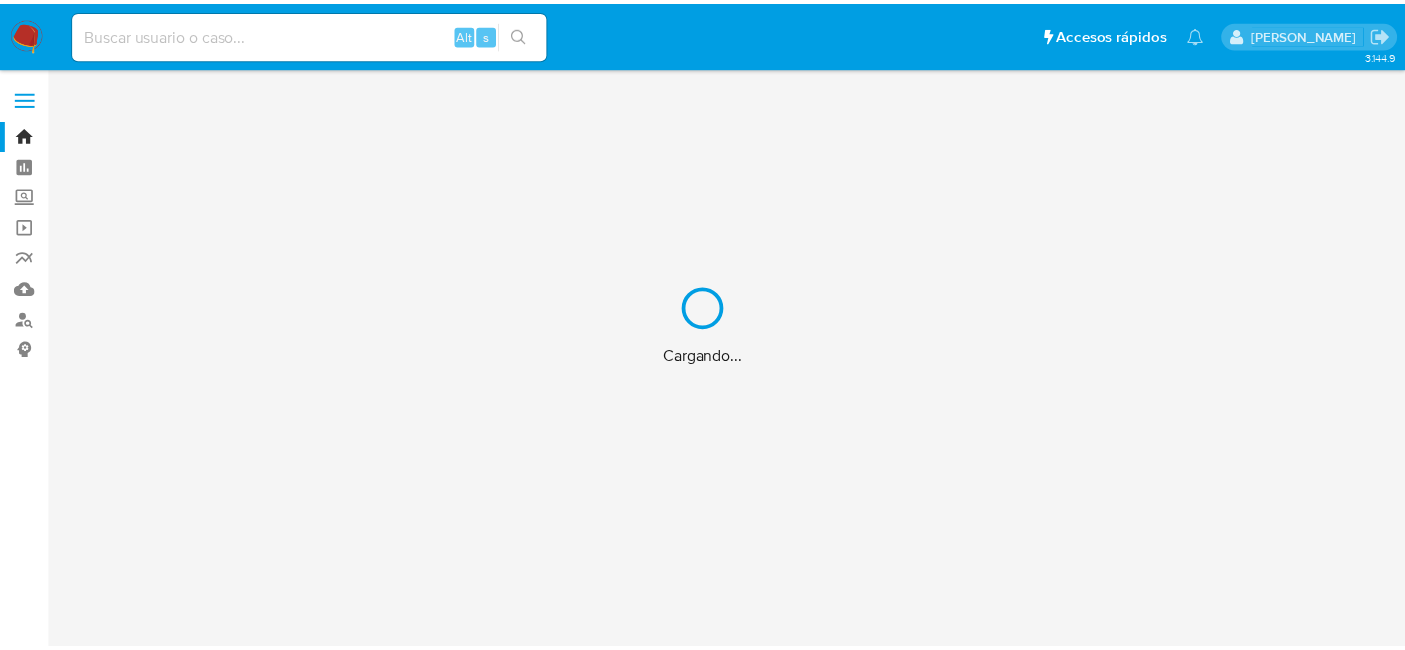 scroll, scrollTop: 0, scrollLeft: 0, axis: both 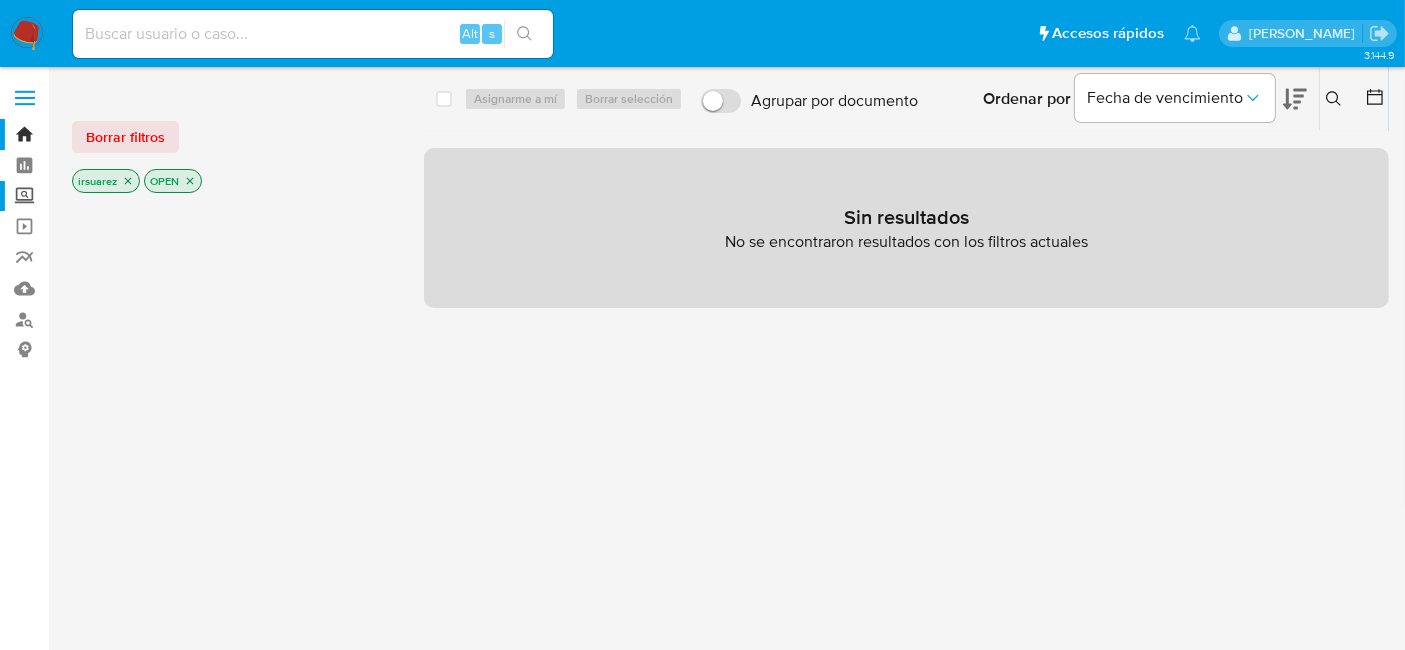 click on "Screening" at bounding box center (119, 196) 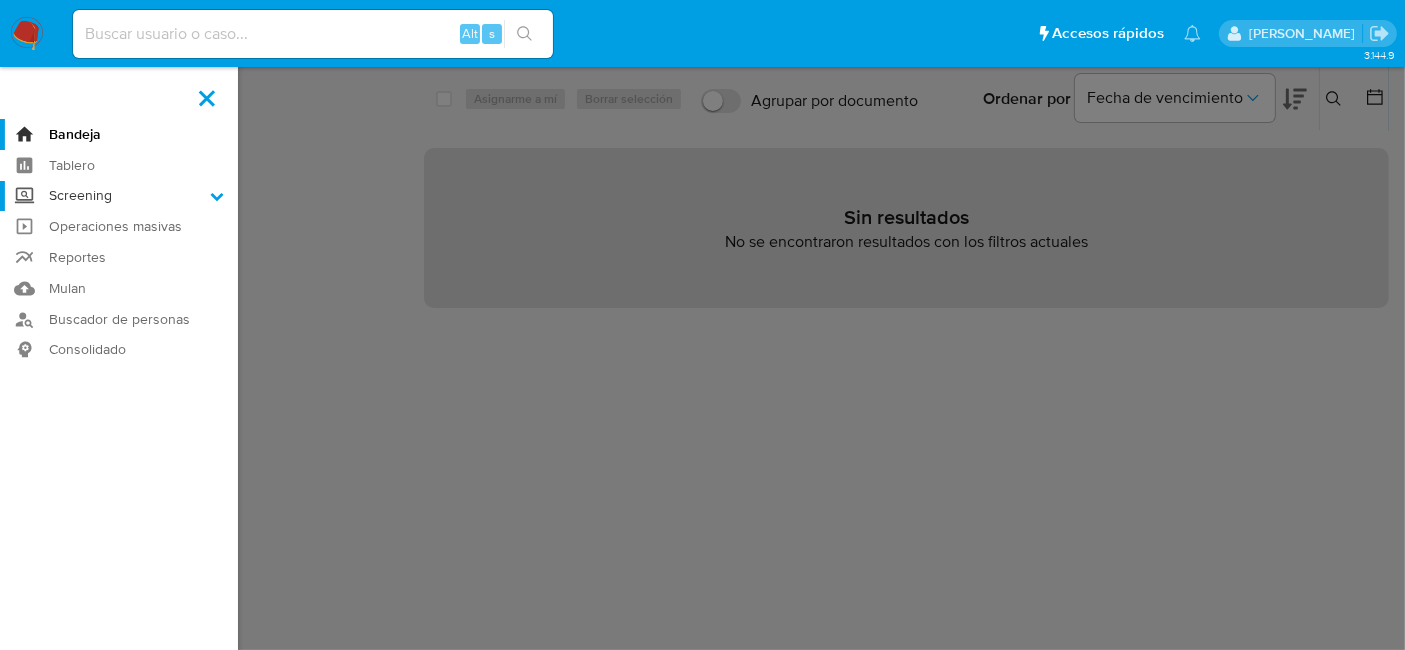 click on "Screening" at bounding box center (0, 0) 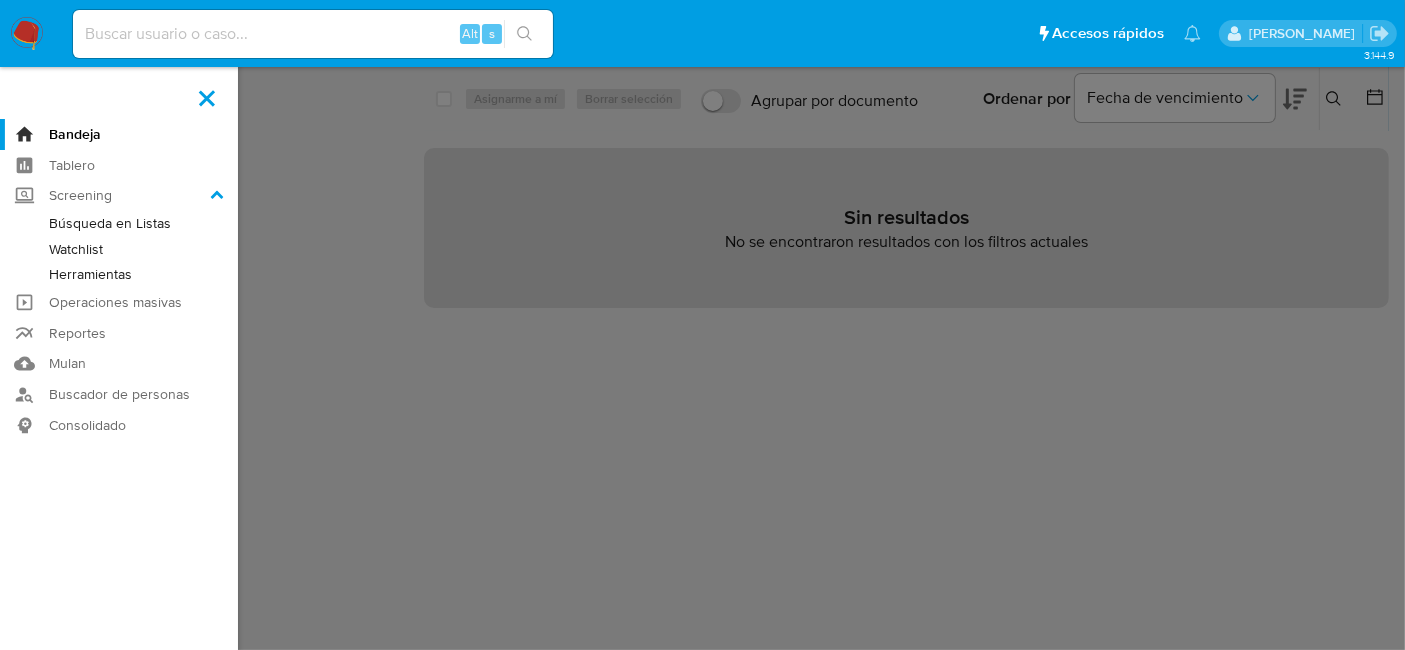 click on "Herramientas" at bounding box center [119, 274] 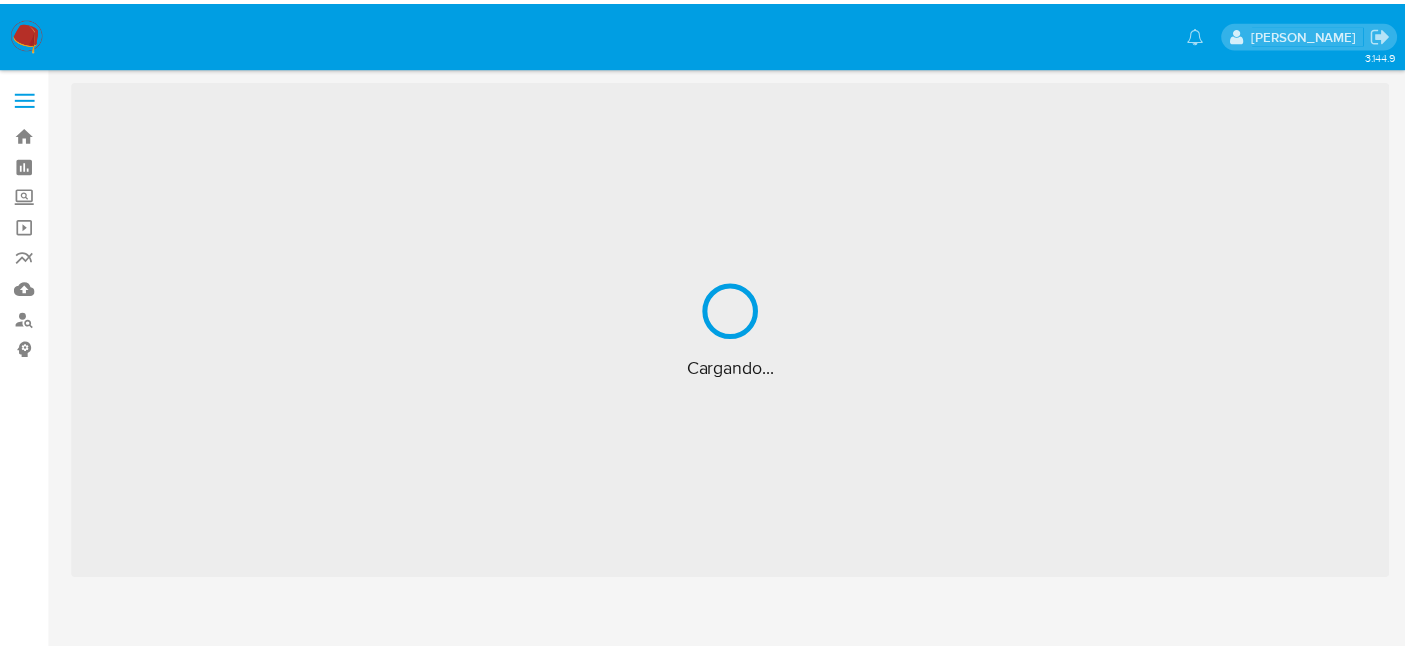 scroll, scrollTop: 0, scrollLeft: 0, axis: both 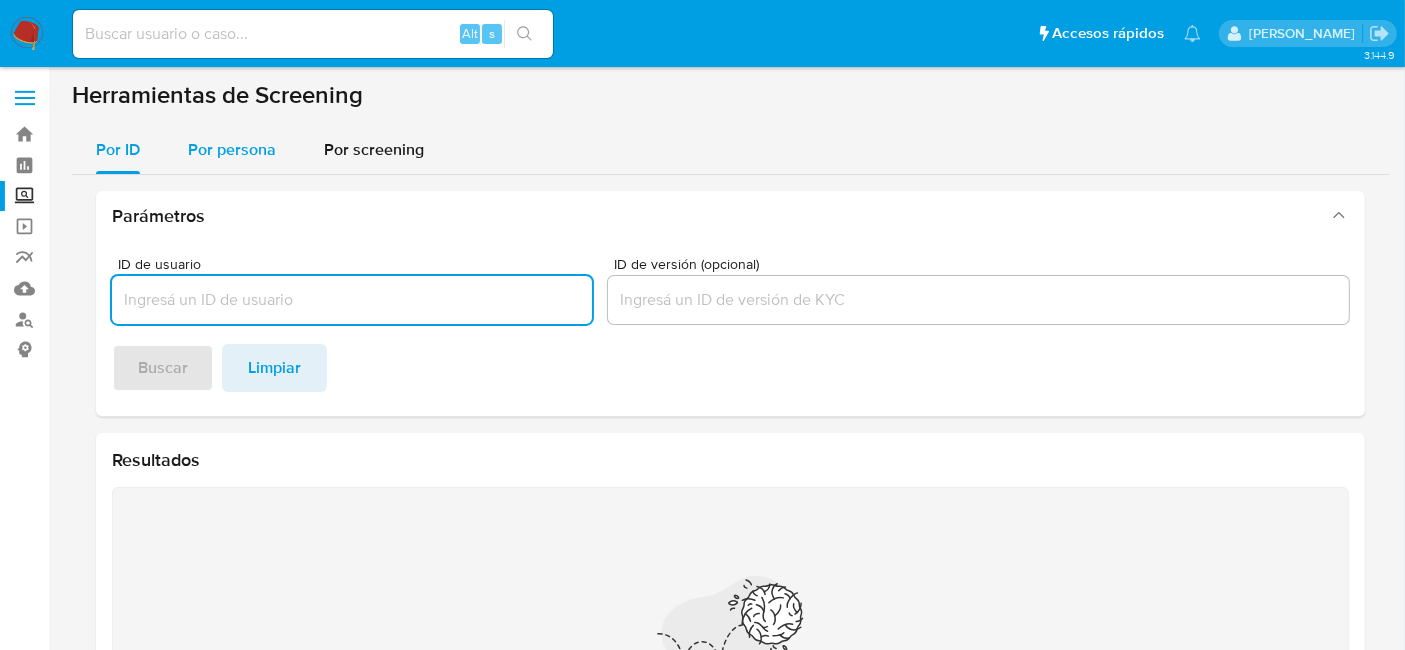 click on "Por persona" at bounding box center [232, 150] 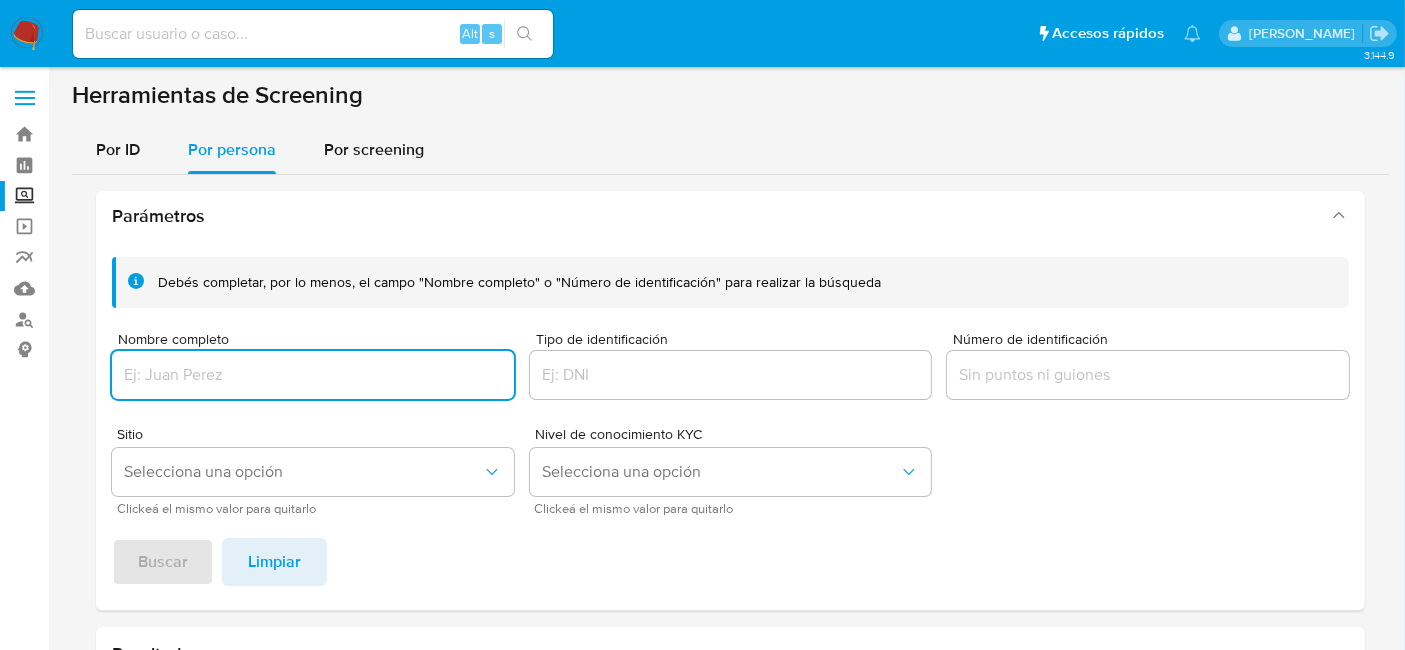 click at bounding box center [313, 375] 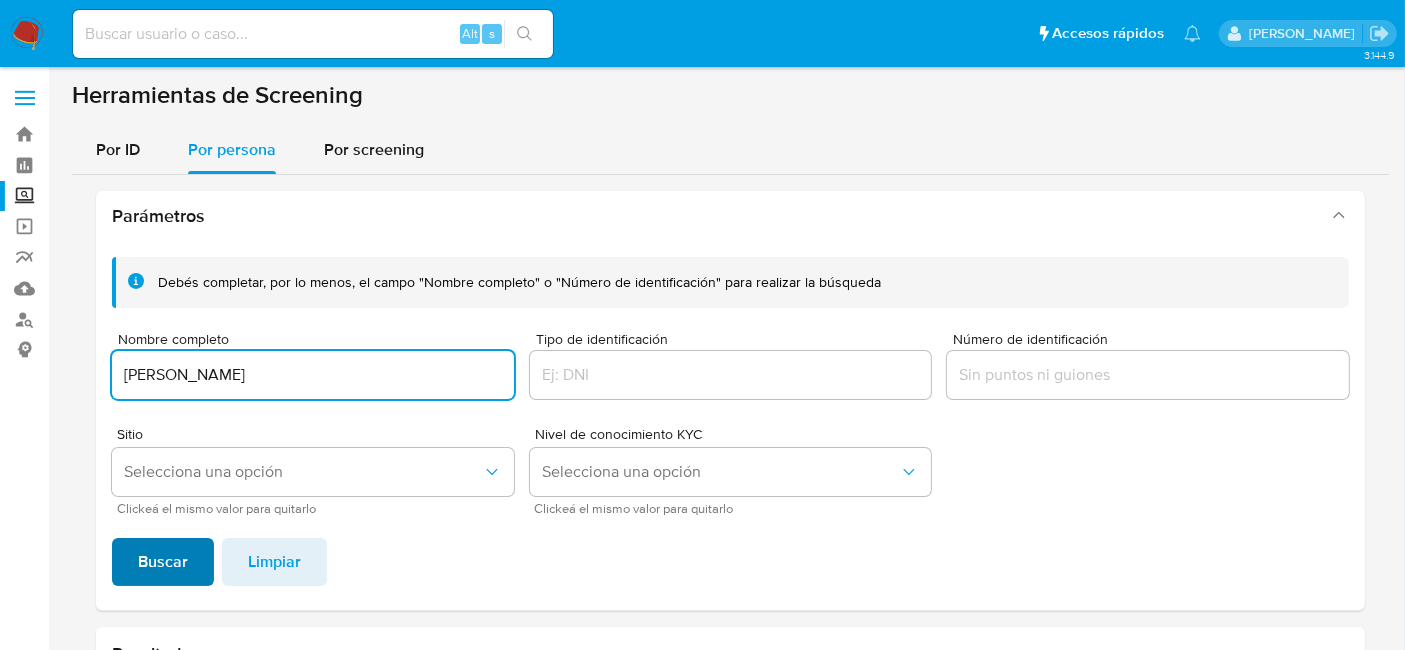 click on "Buscar" at bounding box center (163, 562) 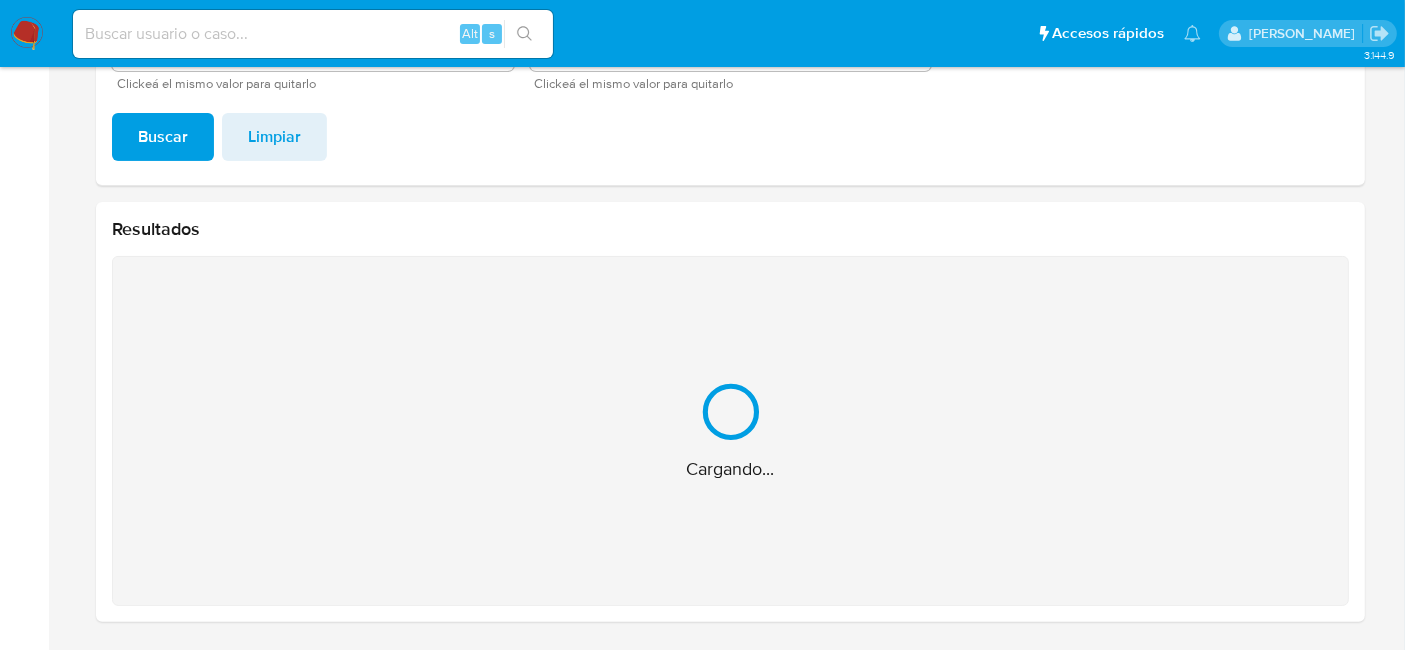scroll, scrollTop: 106, scrollLeft: 0, axis: vertical 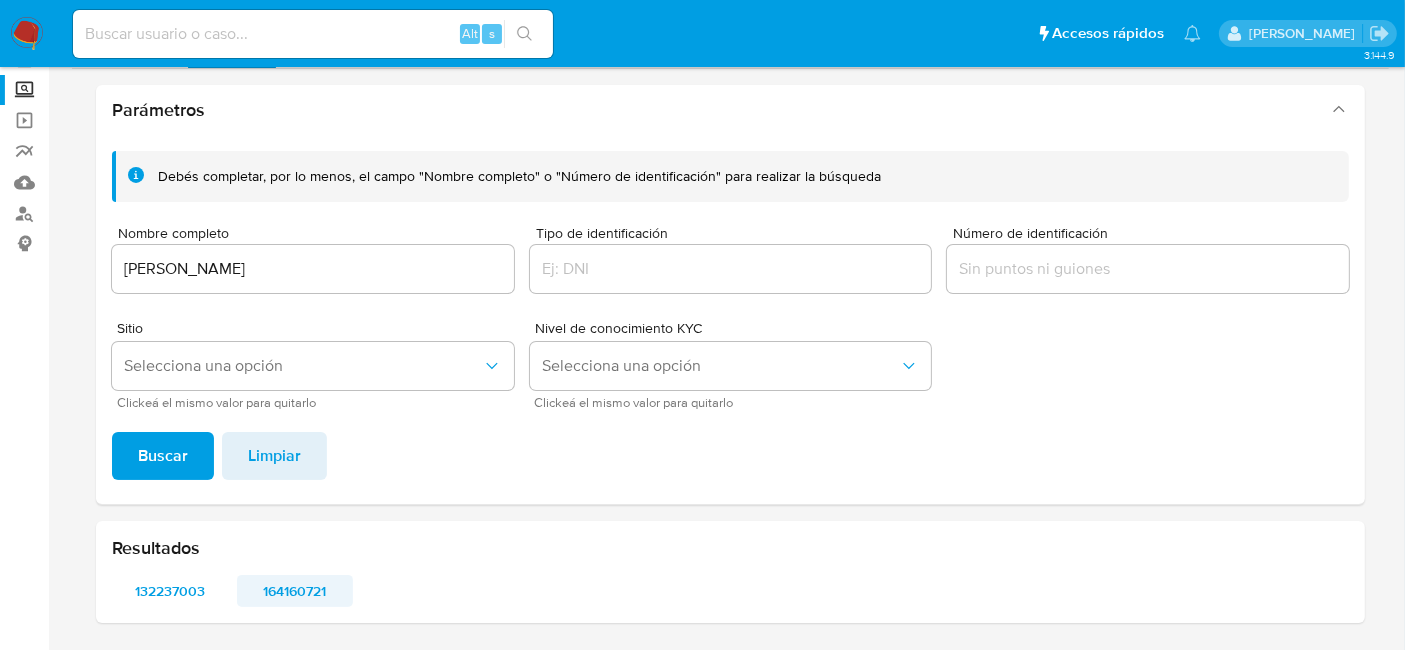 click on "164160721" at bounding box center (295, 591) 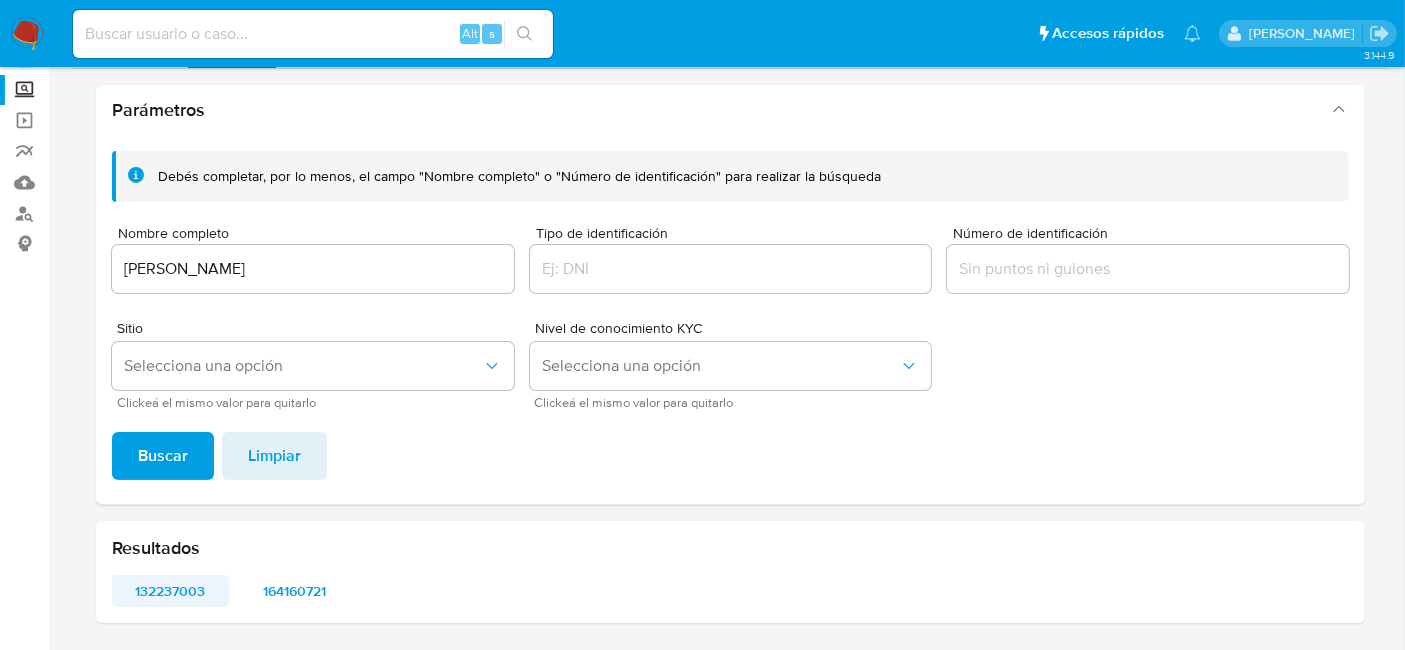 click on "132237003" at bounding box center (170, 591) 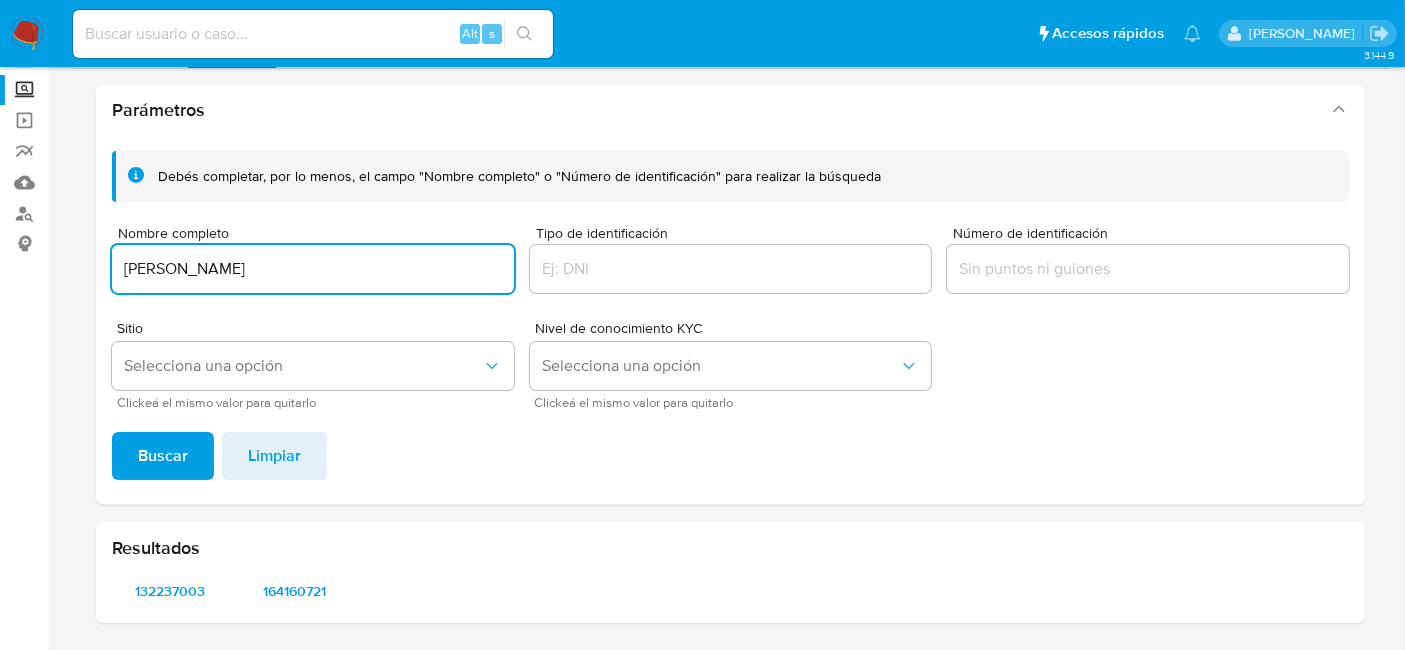 drag, startPoint x: 335, startPoint y: 268, endPoint x: 12, endPoint y: 260, distance: 323.09906 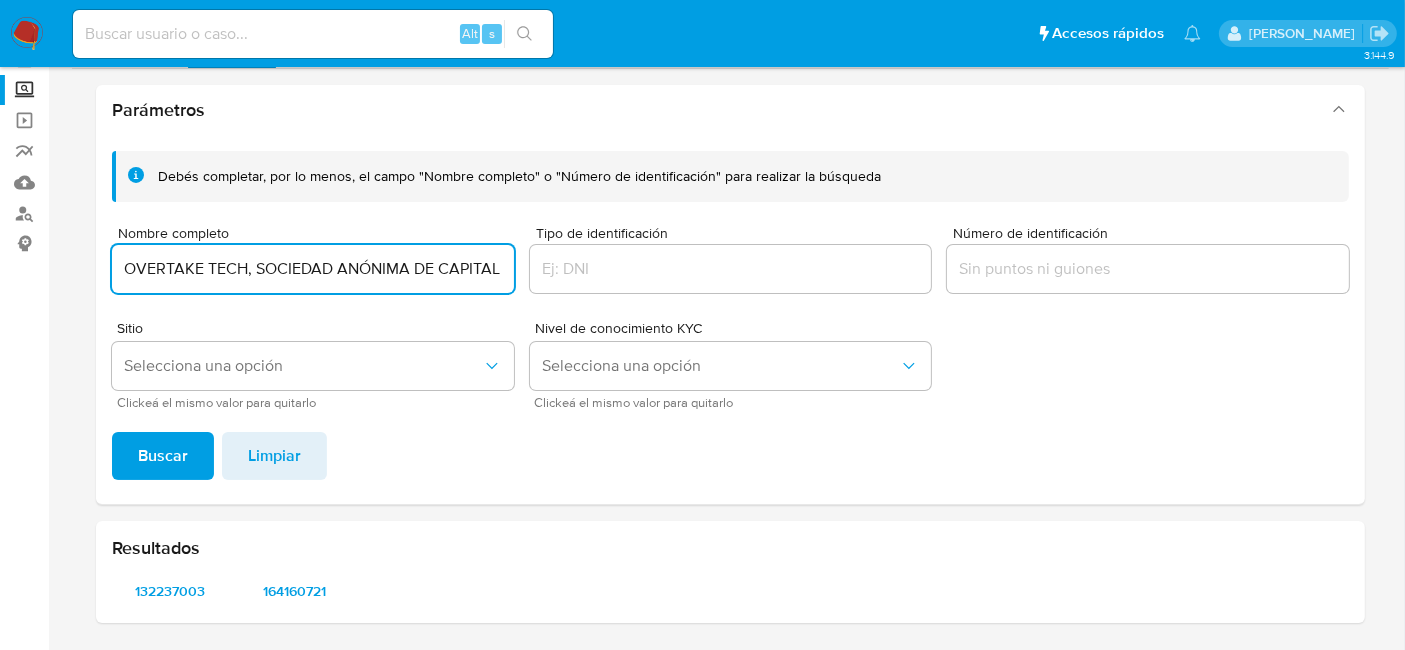 scroll, scrollTop: 0, scrollLeft: 72, axis: horizontal 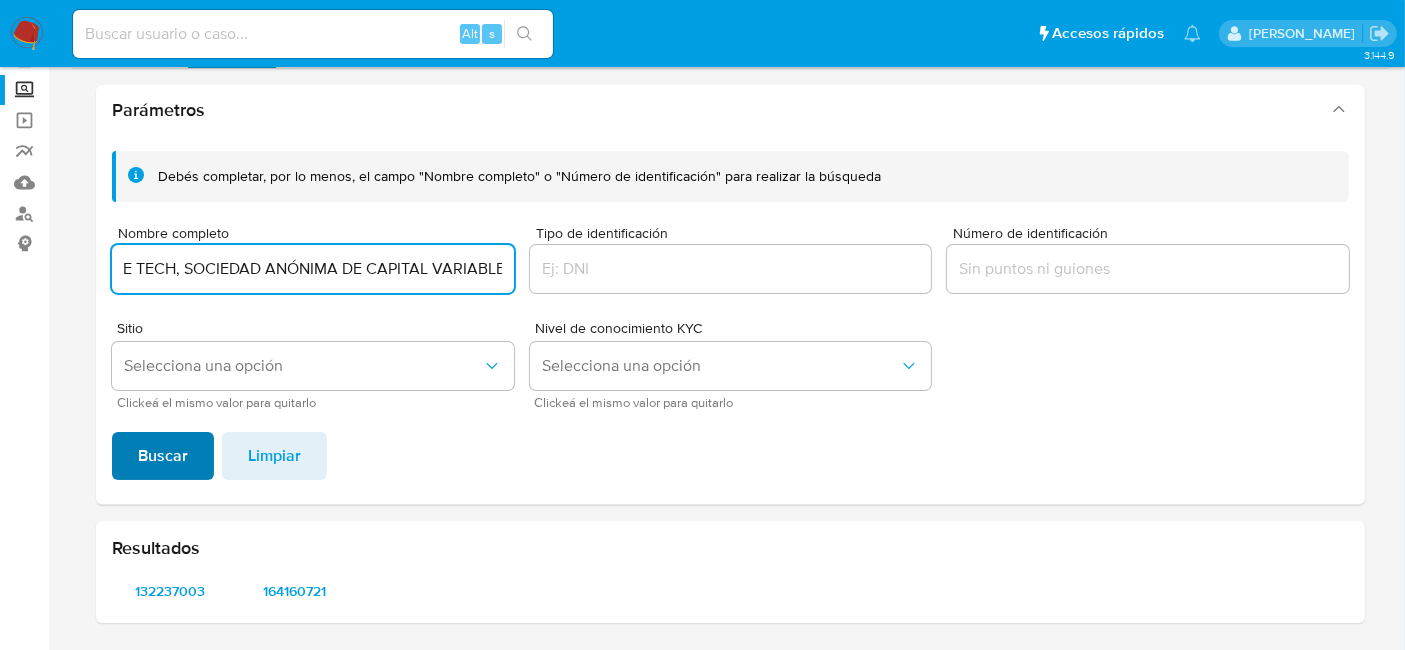 click on "Buscar" at bounding box center [163, 456] 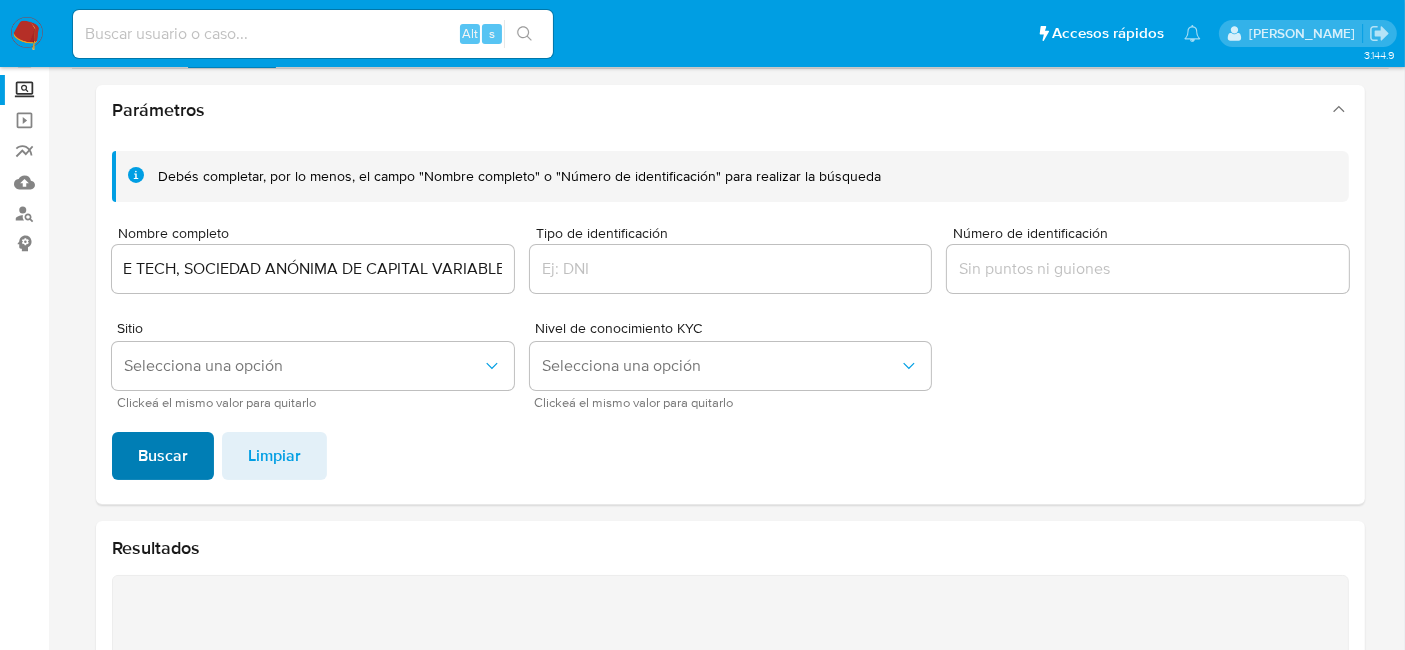 scroll, scrollTop: 0, scrollLeft: 0, axis: both 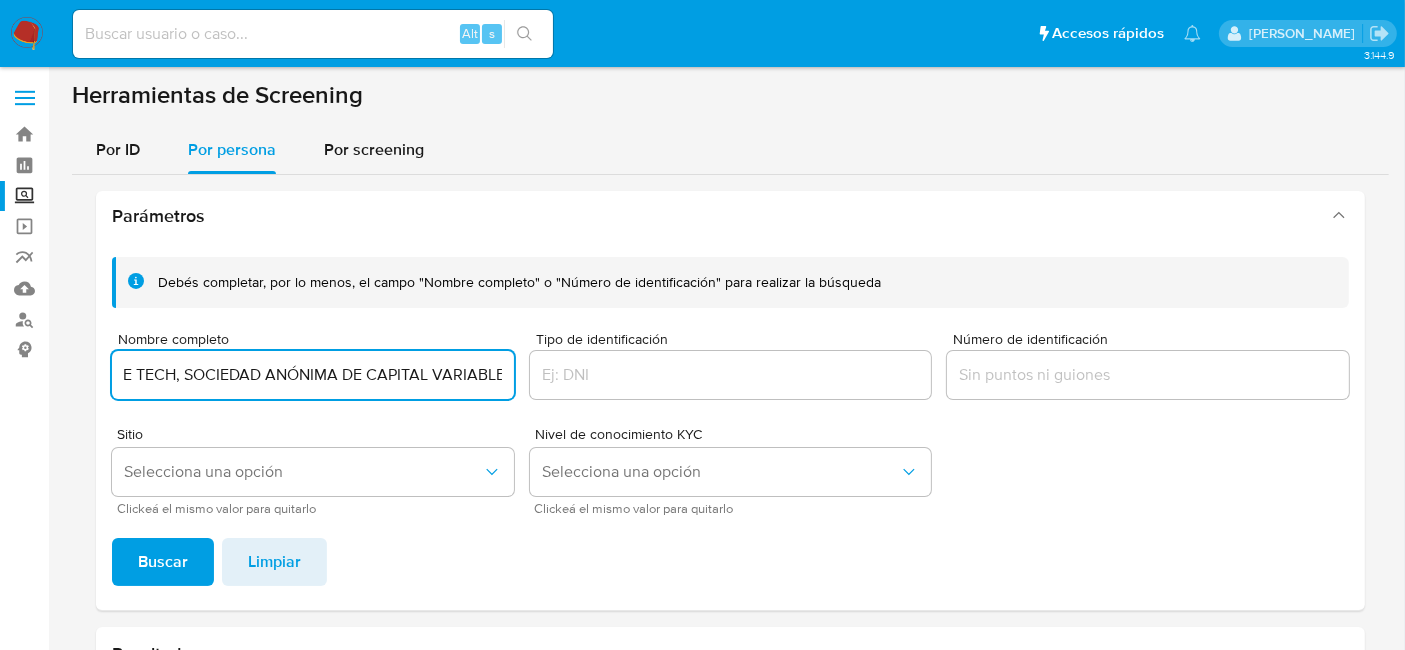 drag, startPoint x: 249, startPoint y: 370, endPoint x: 782, endPoint y: 344, distance: 533.6338 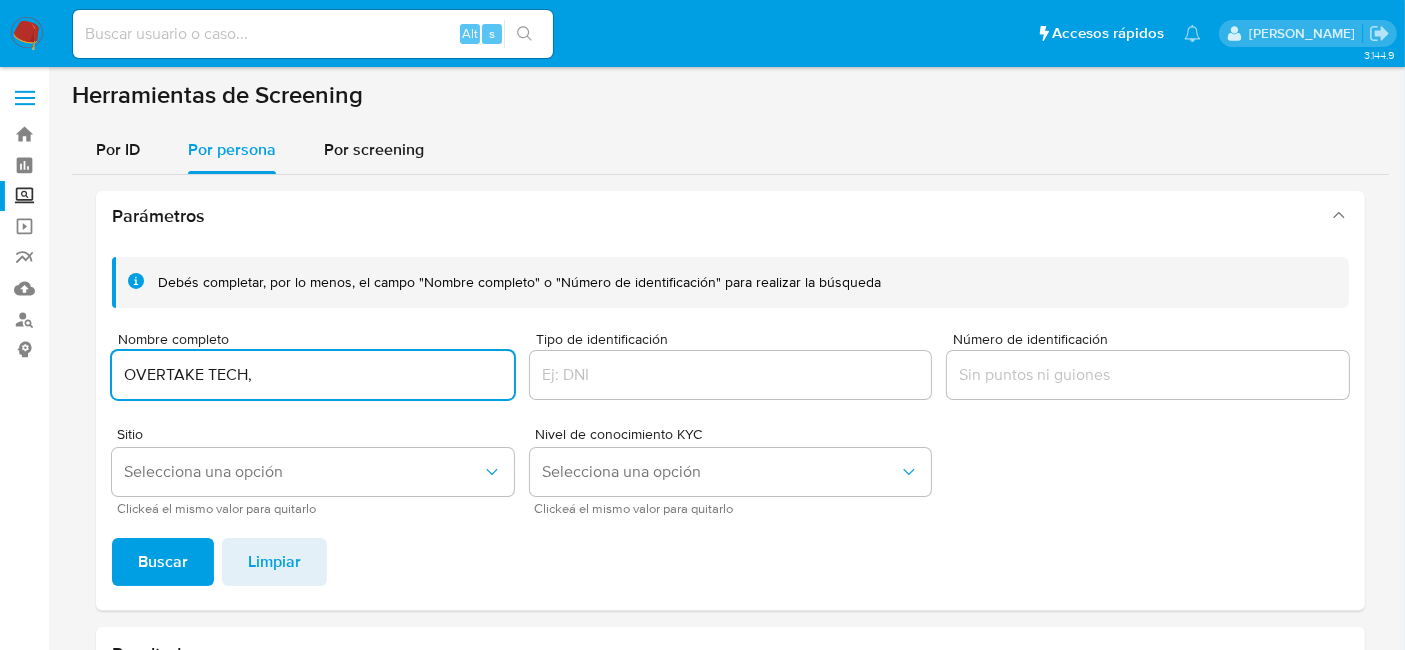 scroll, scrollTop: 0, scrollLeft: 0, axis: both 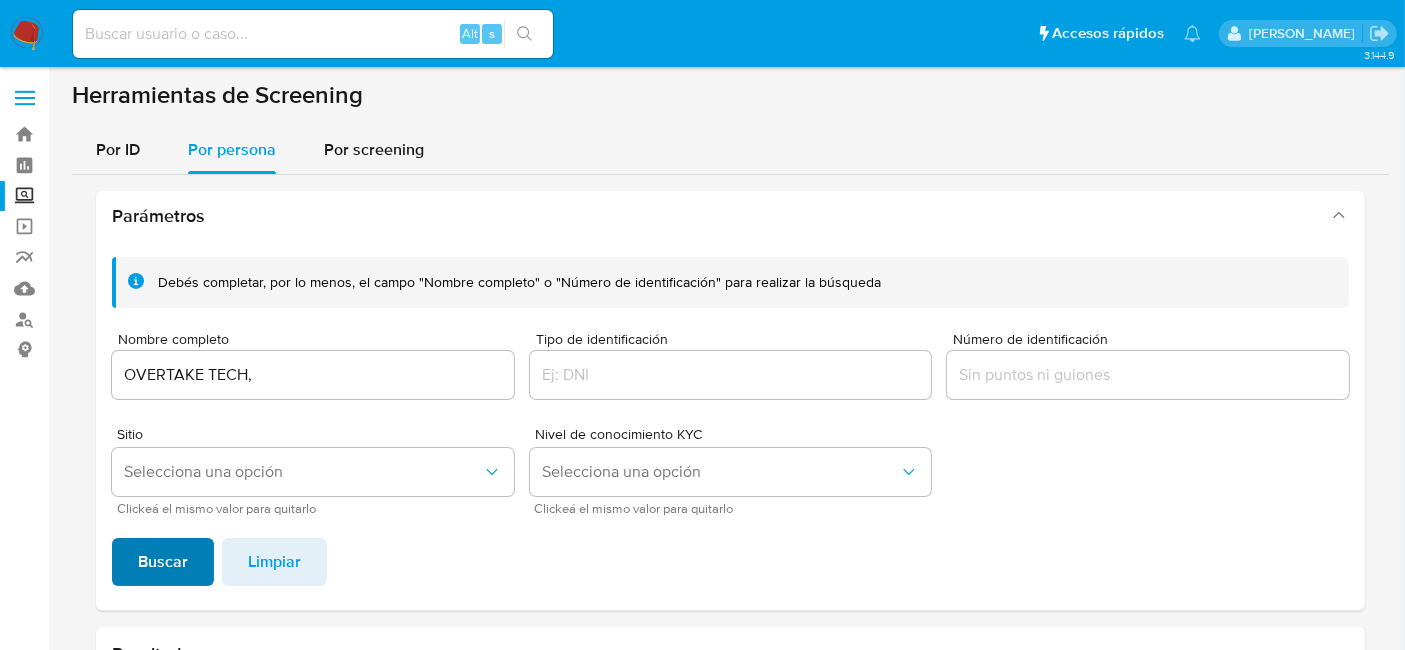 click on "Buscar" at bounding box center (163, 562) 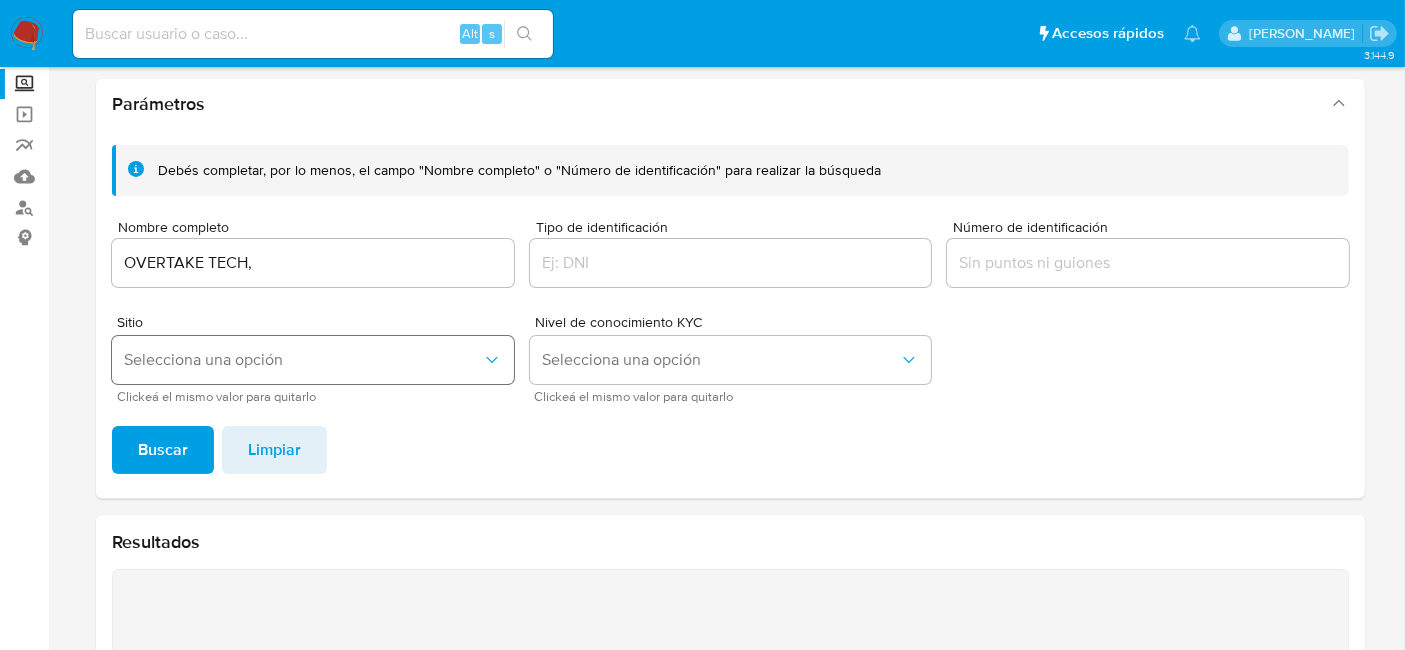 scroll, scrollTop: 0, scrollLeft: 0, axis: both 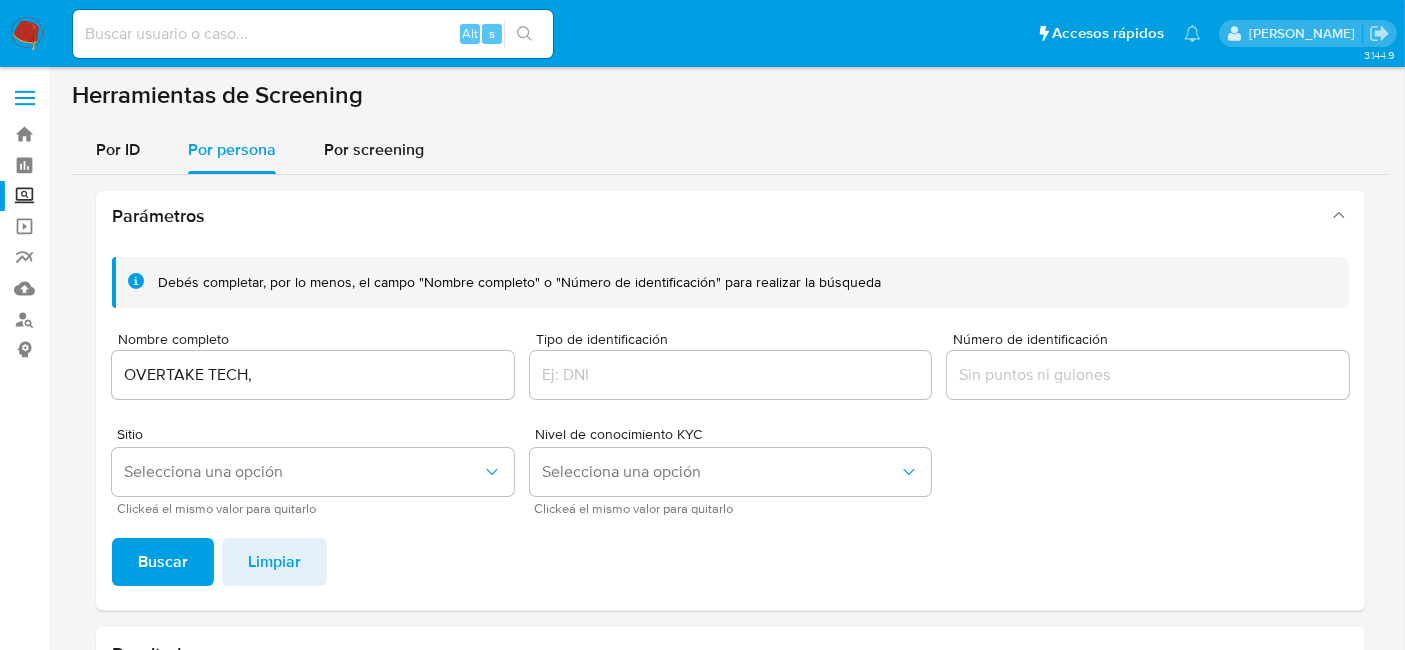 click on "OVERTAKE TECH," at bounding box center [313, 375] 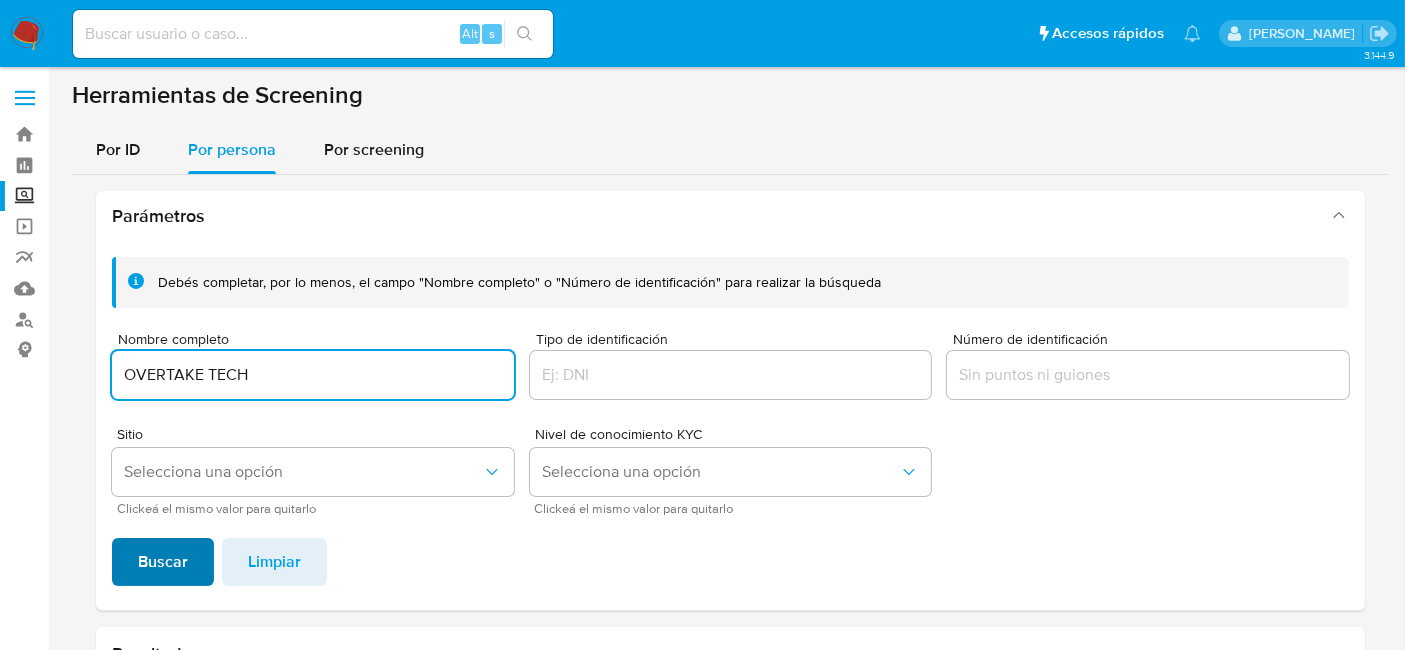 type on "OVERTAKE TECH" 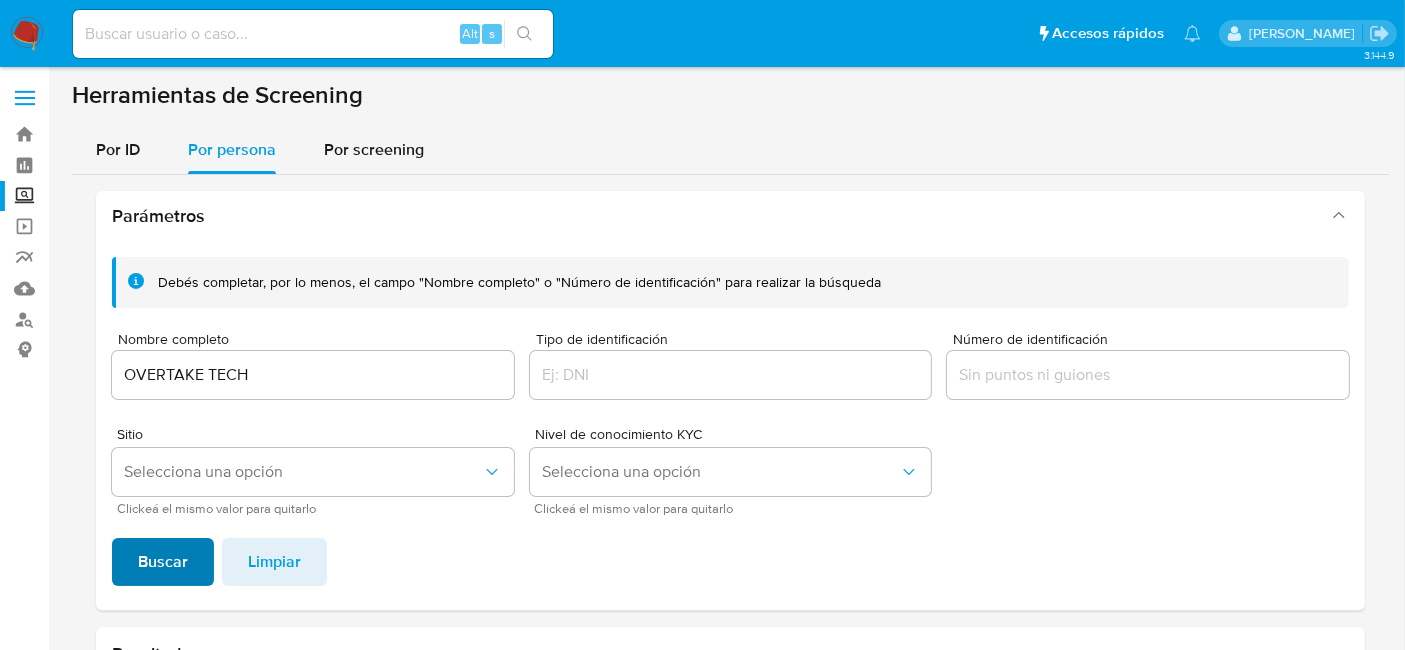 click on "Buscar" at bounding box center [163, 562] 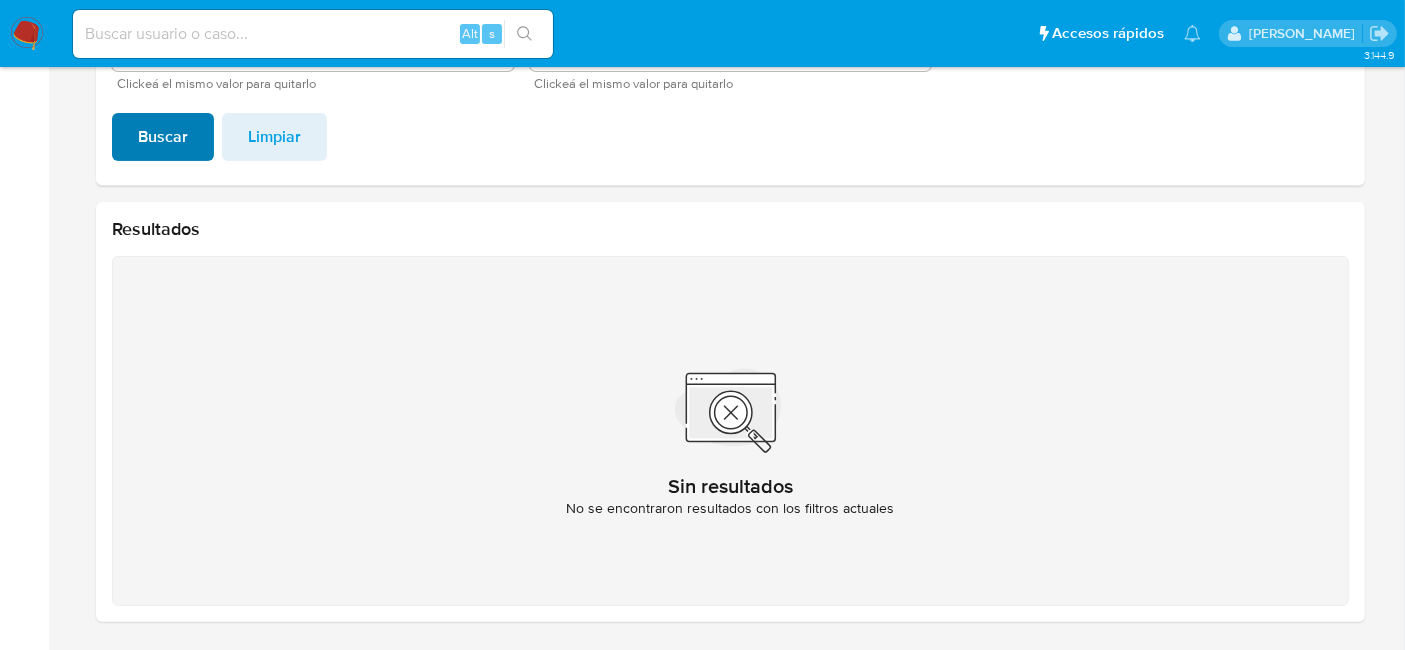 scroll, scrollTop: 0, scrollLeft: 0, axis: both 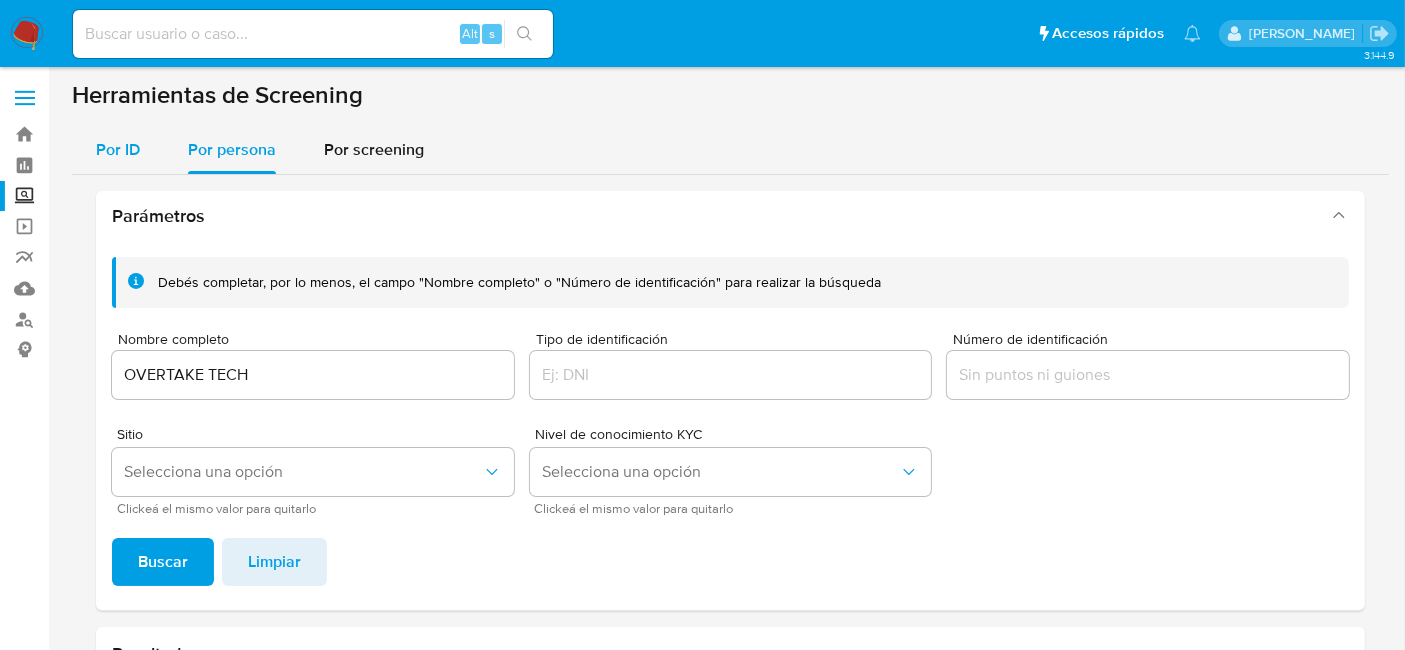 click on "Por ID" at bounding box center (118, 149) 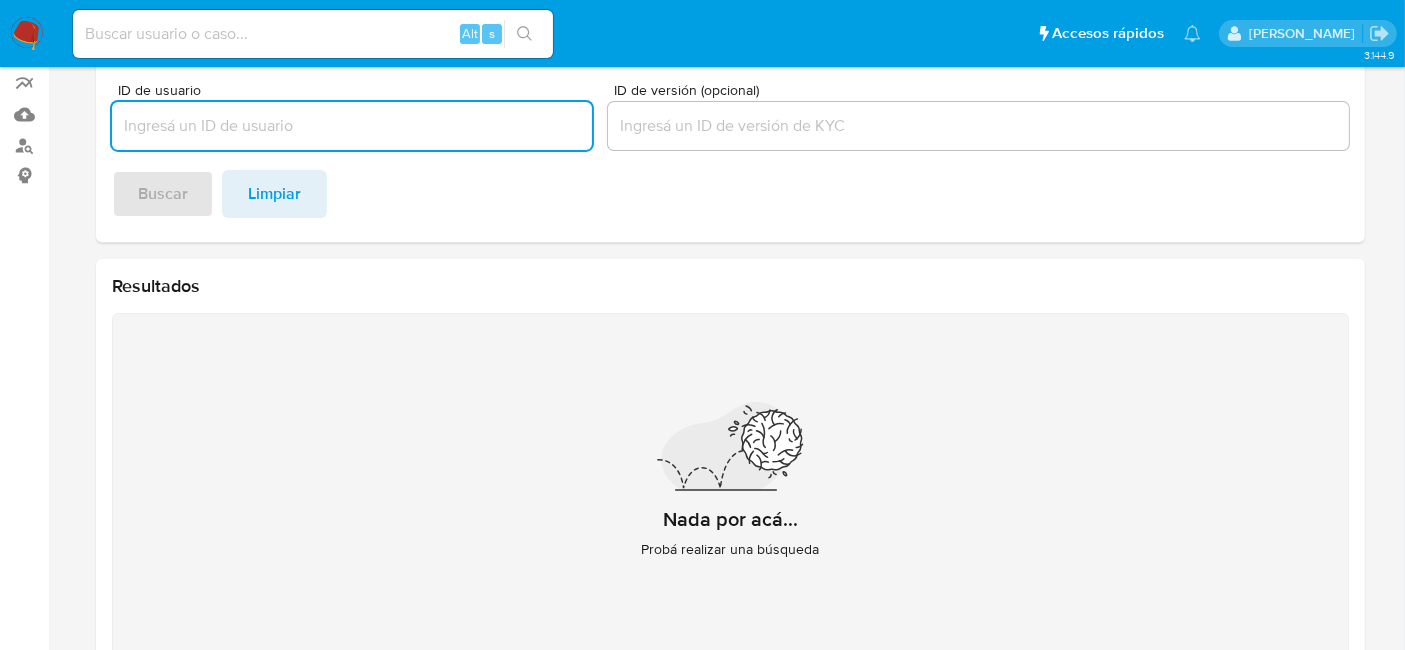 scroll, scrollTop: 222, scrollLeft: 0, axis: vertical 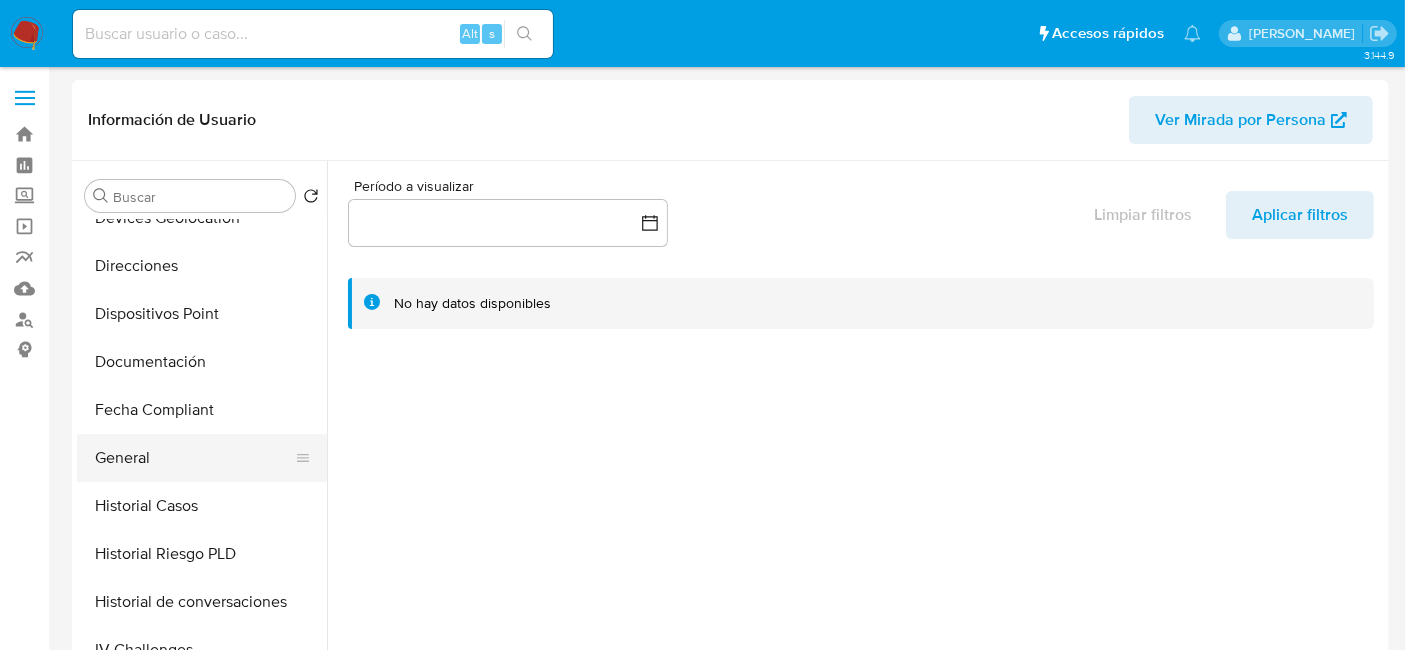 select on "10" 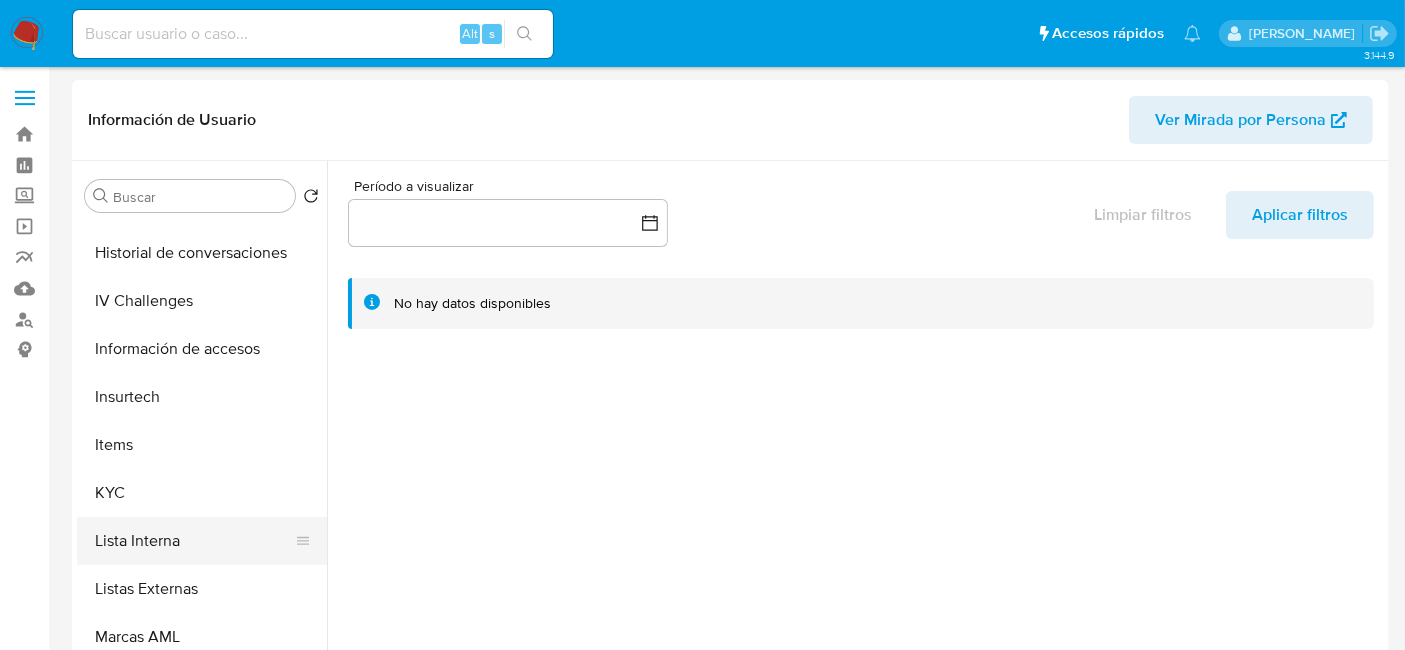 scroll, scrollTop: 666, scrollLeft: 0, axis: vertical 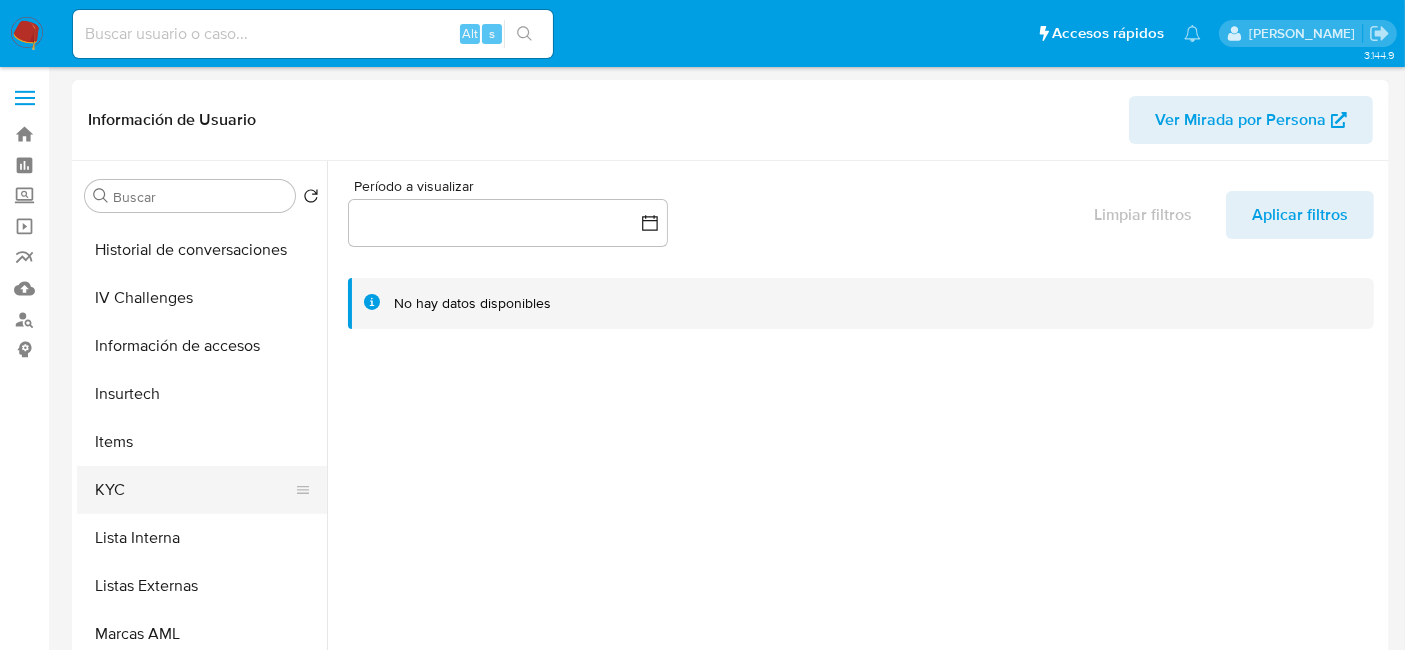 click on "KYC" at bounding box center [194, 490] 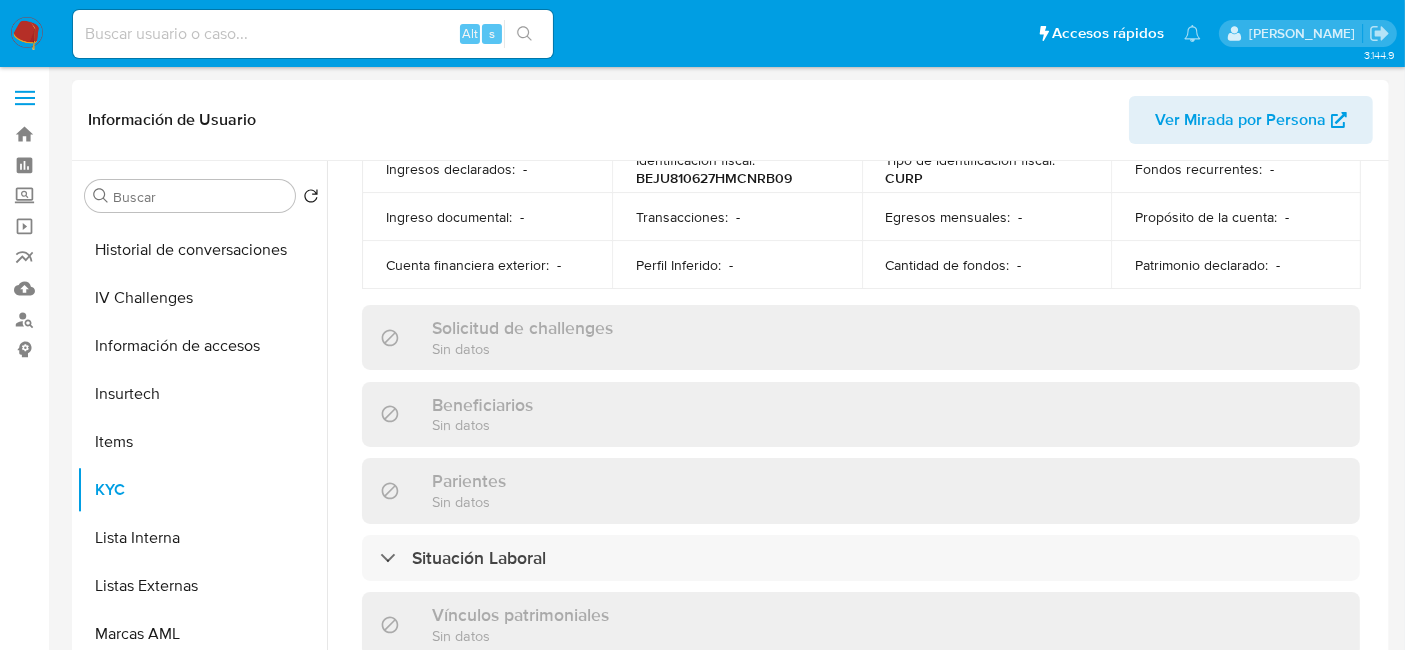 scroll, scrollTop: 262, scrollLeft: 0, axis: vertical 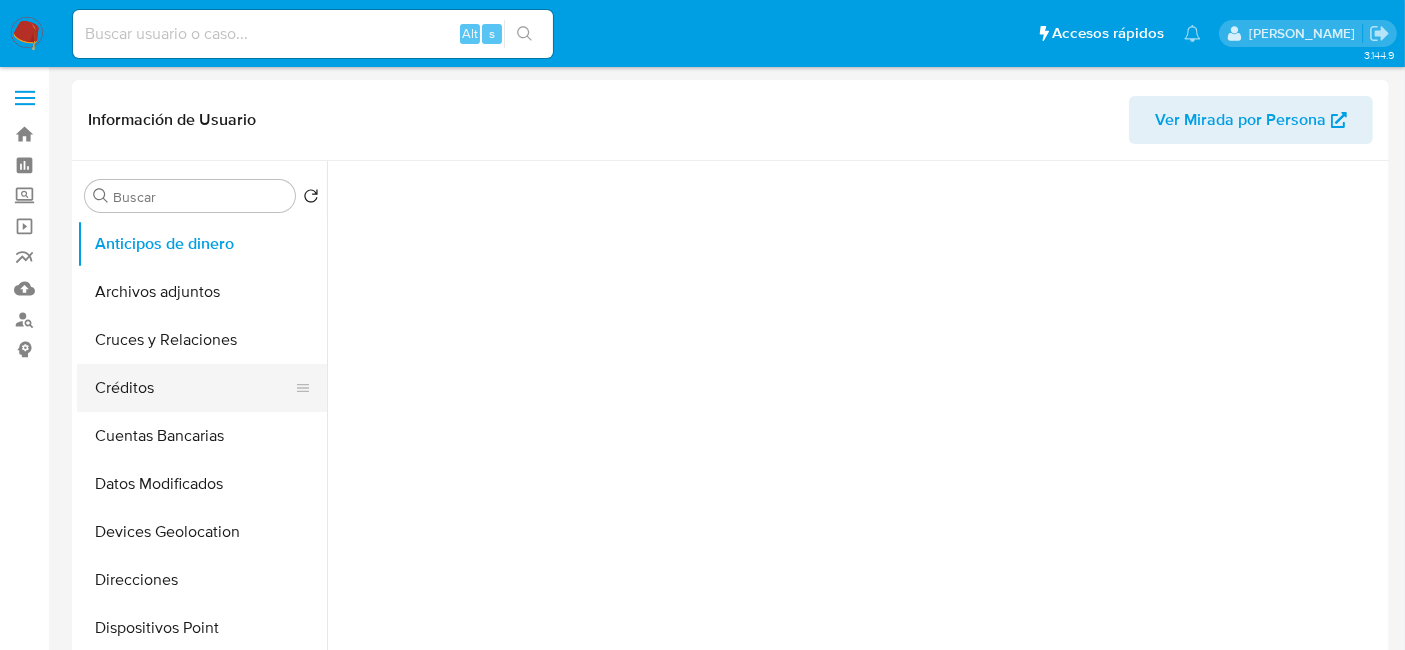 select on "10" 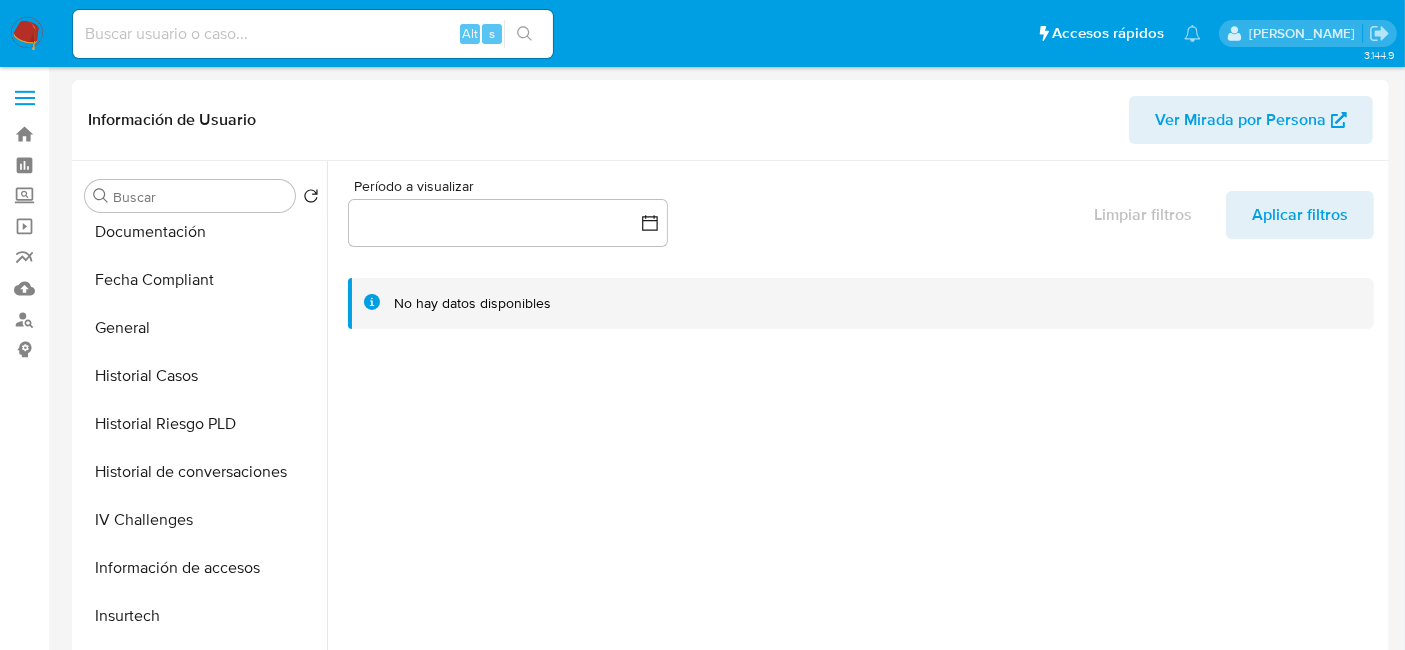 scroll, scrollTop: 797, scrollLeft: 0, axis: vertical 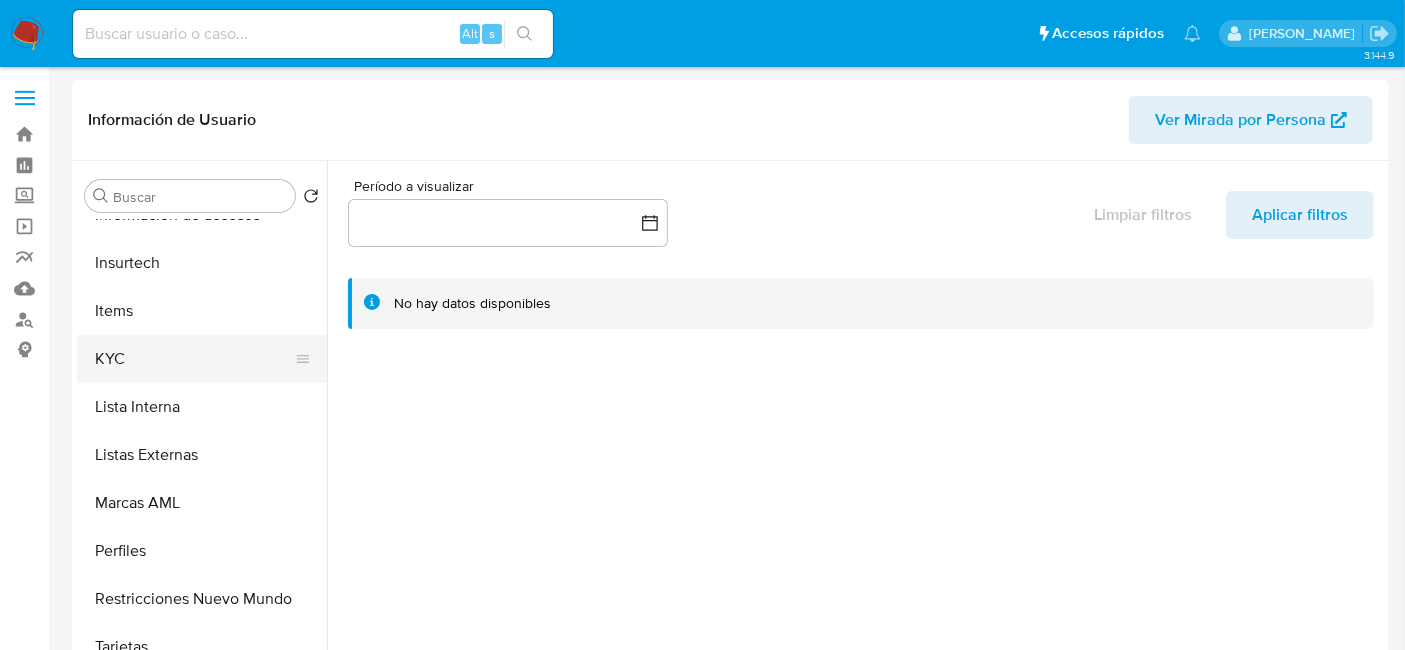 click on "KYC" at bounding box center (194, 359) 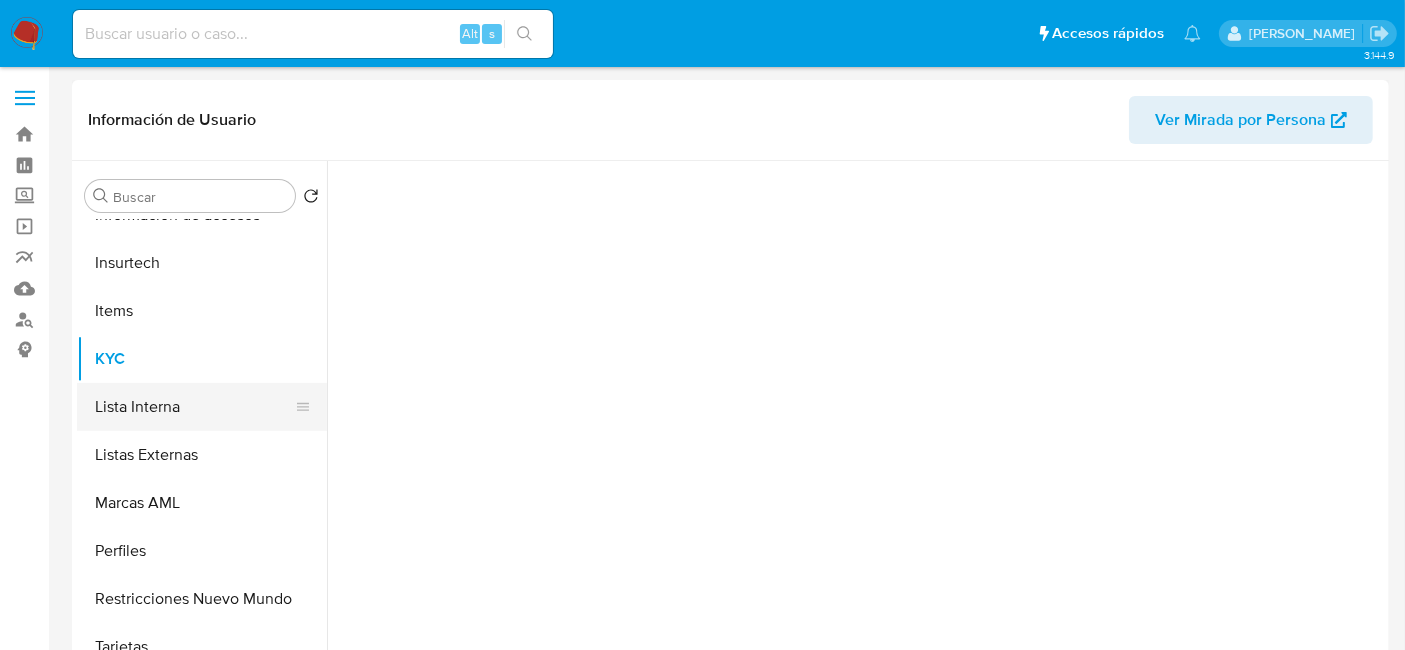 scroll, scrollTop: 796, scrollLeft: 0, axis: vertical 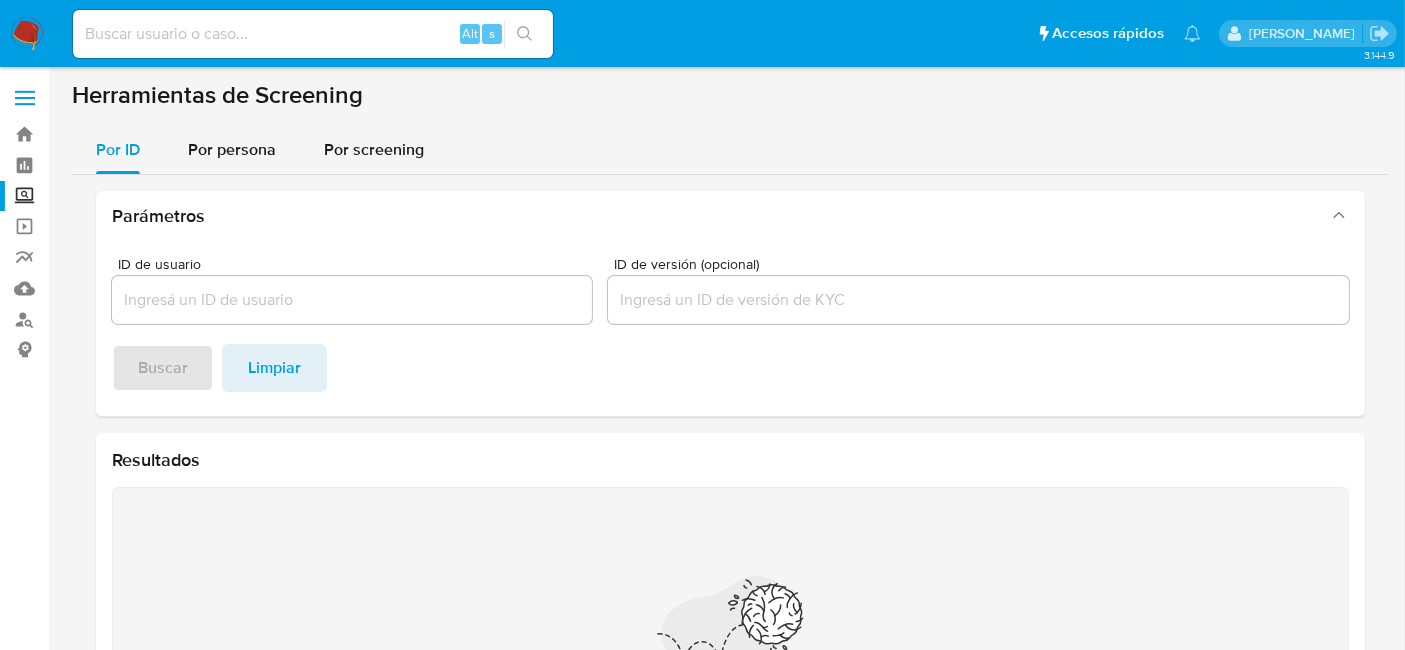 click at bounding box center (27, 34) 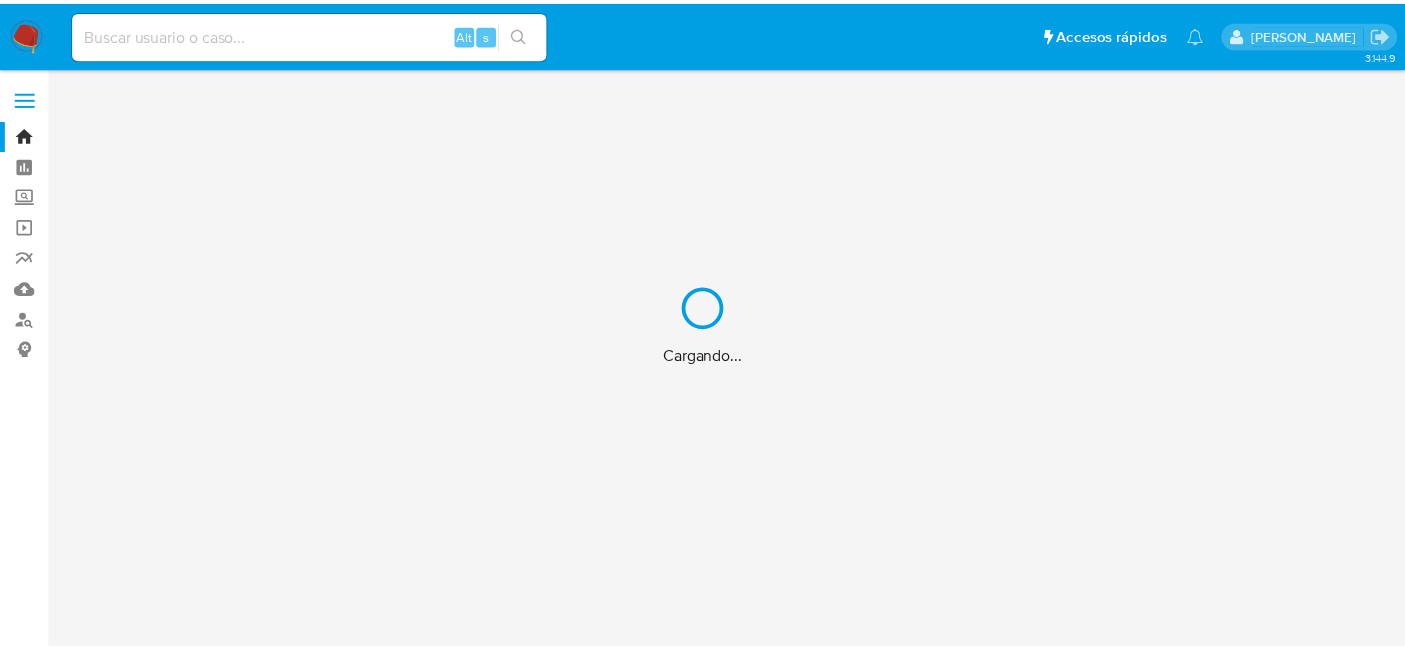 scroll, scrollTop: 0, scrollLeft: 0, axis: both 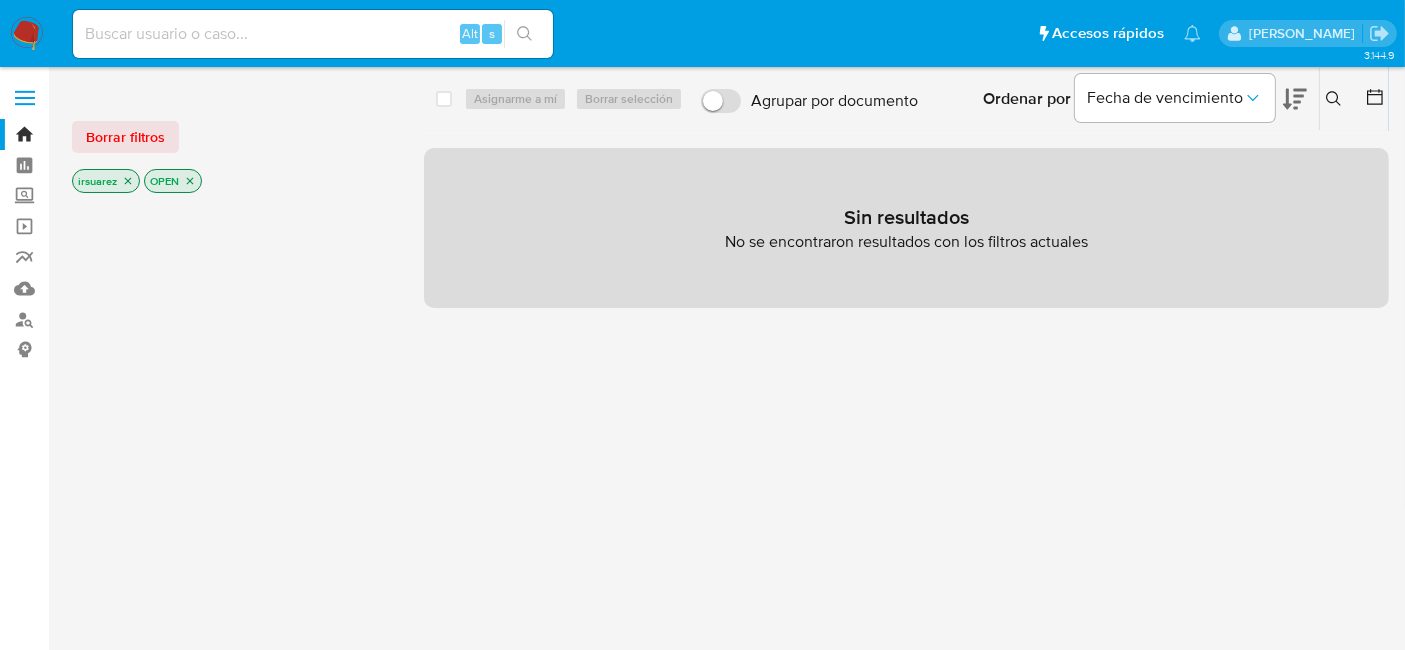 click on "Alt s" at bounding box center [313, 34] 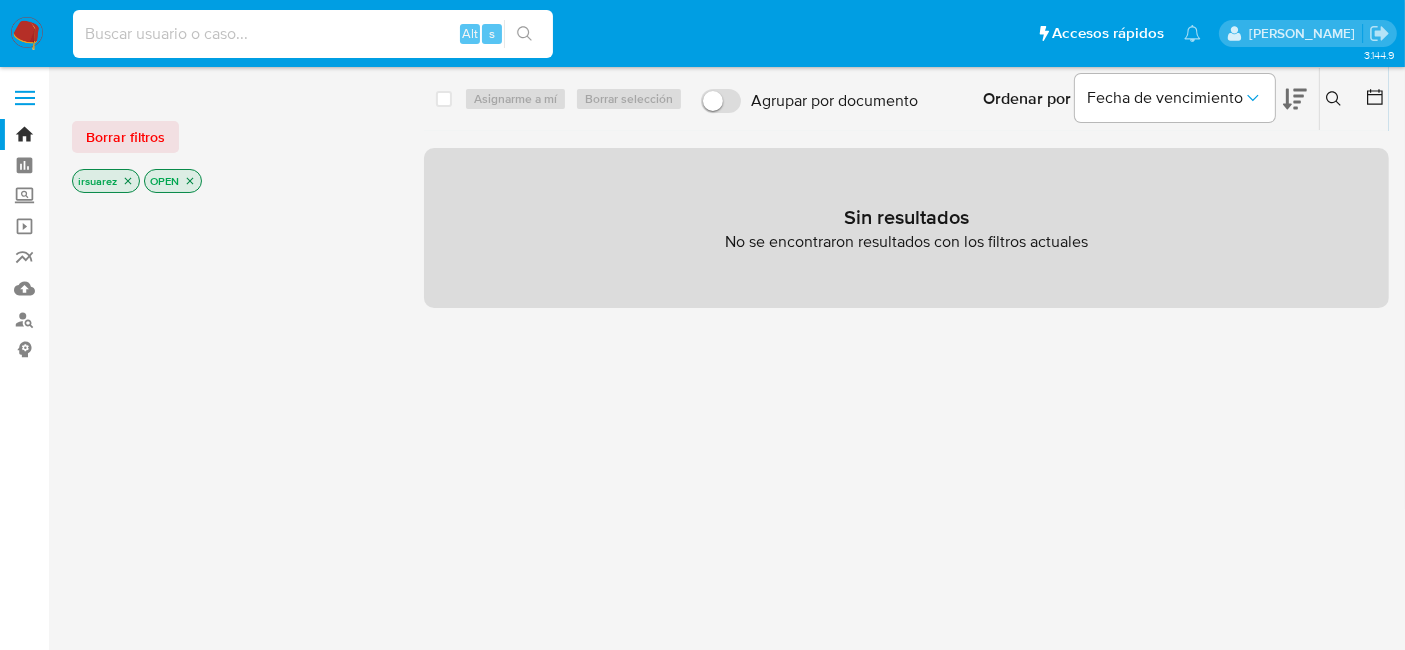 click at bounding box center [313, 34] 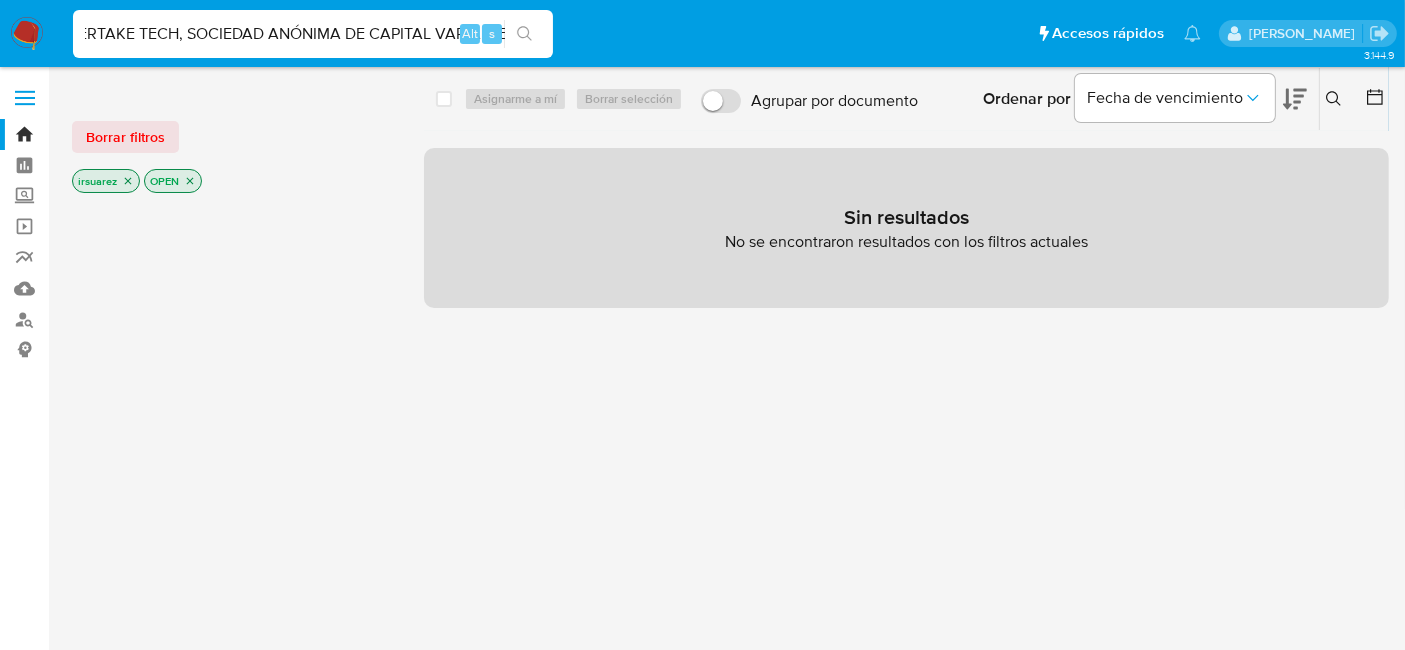 scroll, scrollTop: 0, scrollLeft: 0, axis: both 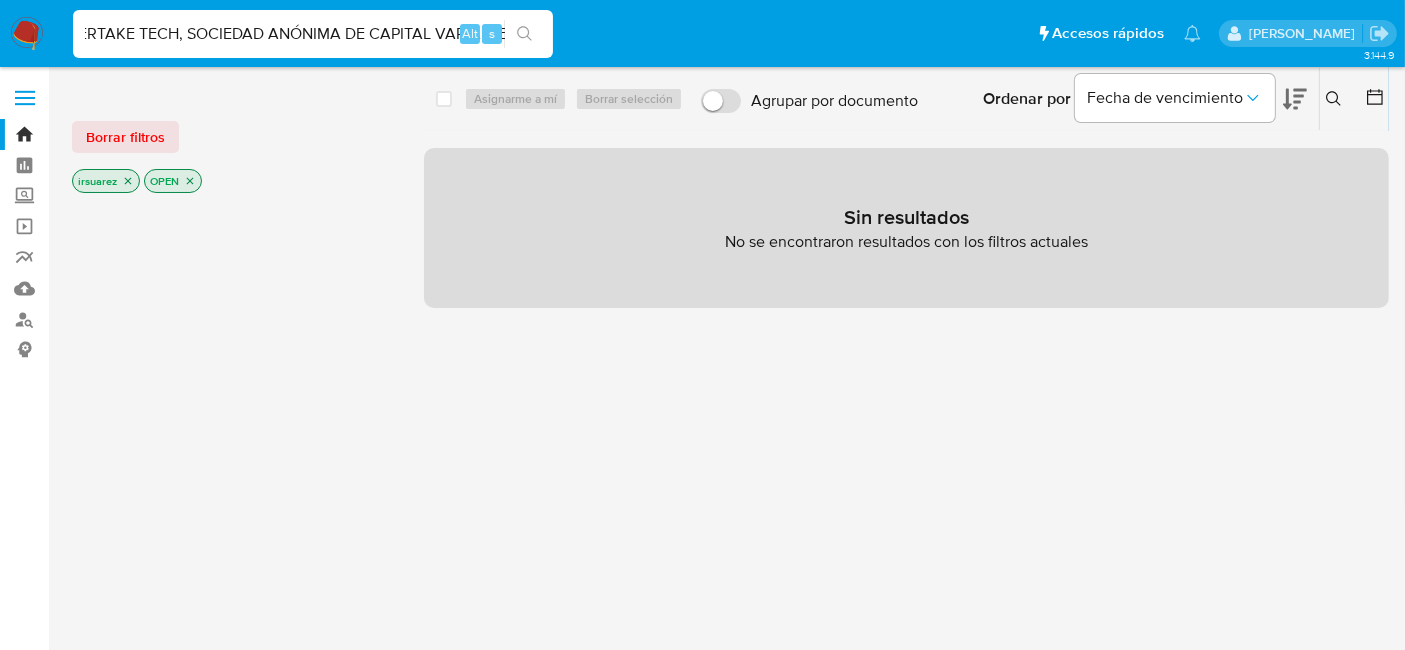 drag, startPoint x: 85, startPoint y: 32, endPoint x: 1002, endPoint y: 107, distance: 920.06195 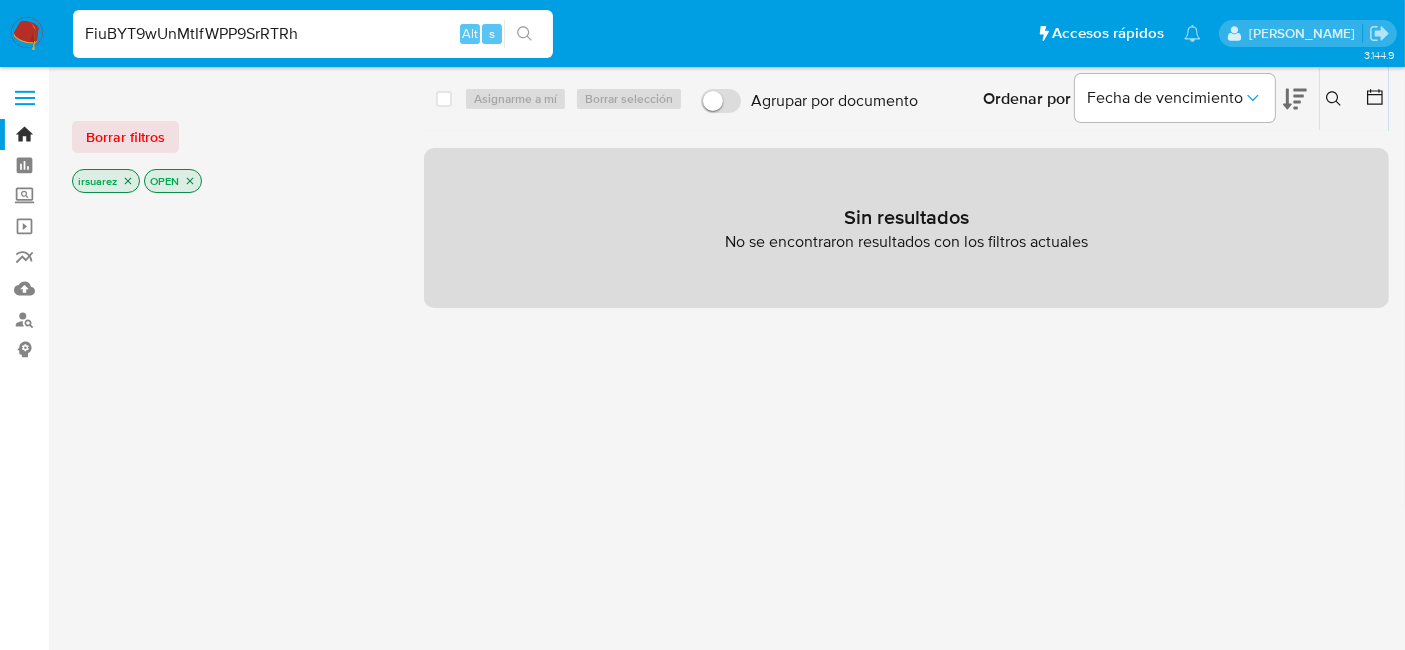 scroll, scrollTop: 0, scrollLeft: 0, axis: both 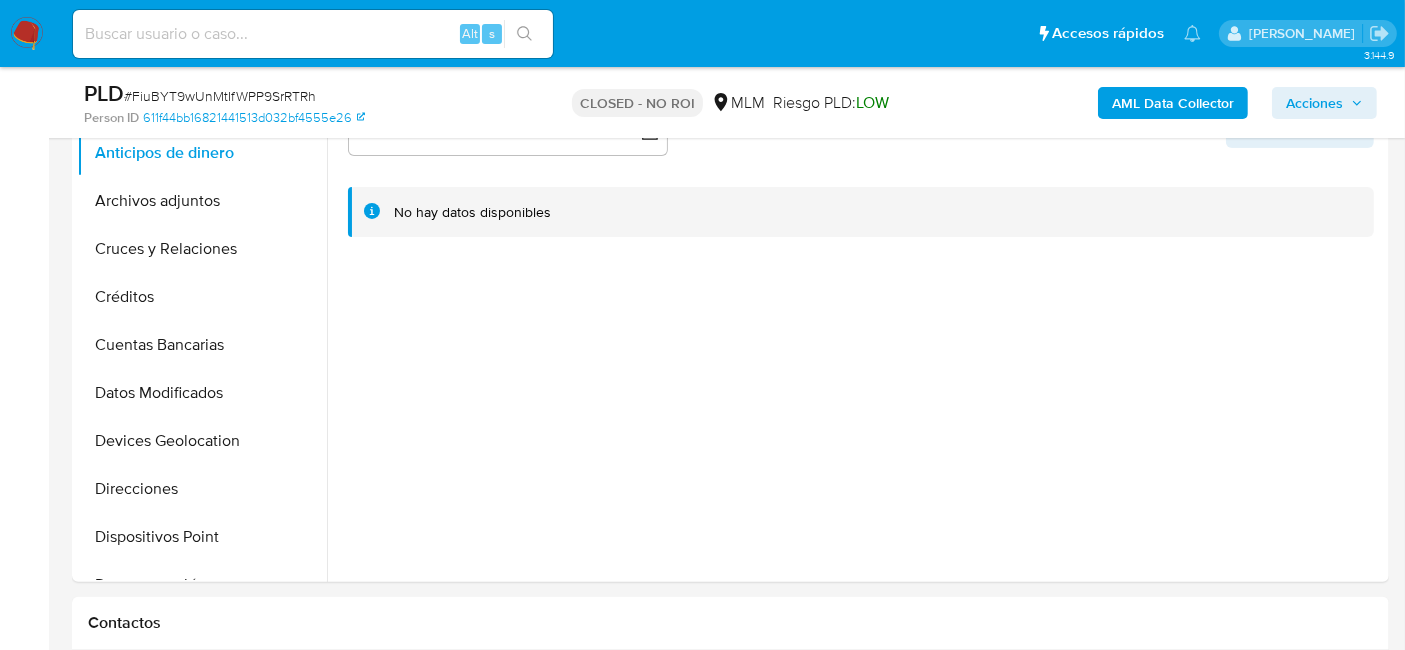 select on "10" 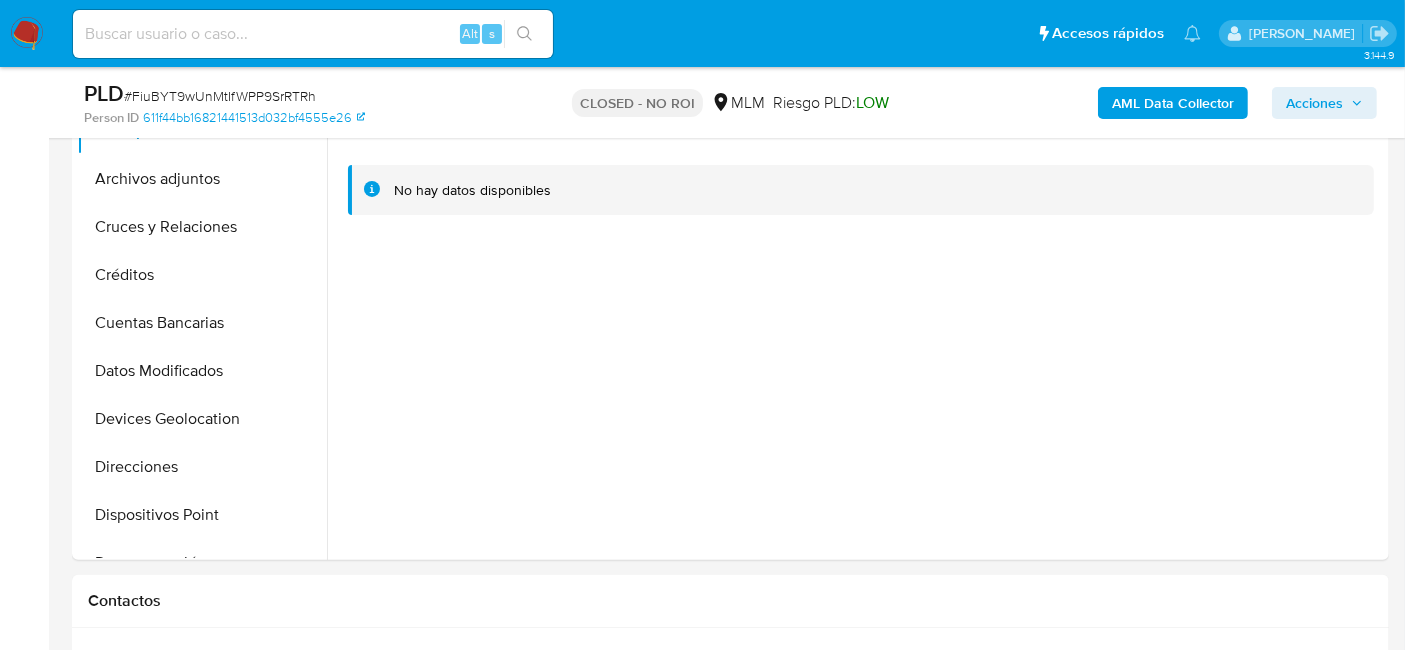 scroll, scrollTop: 333, scrollLeft: 0, axis: vertical 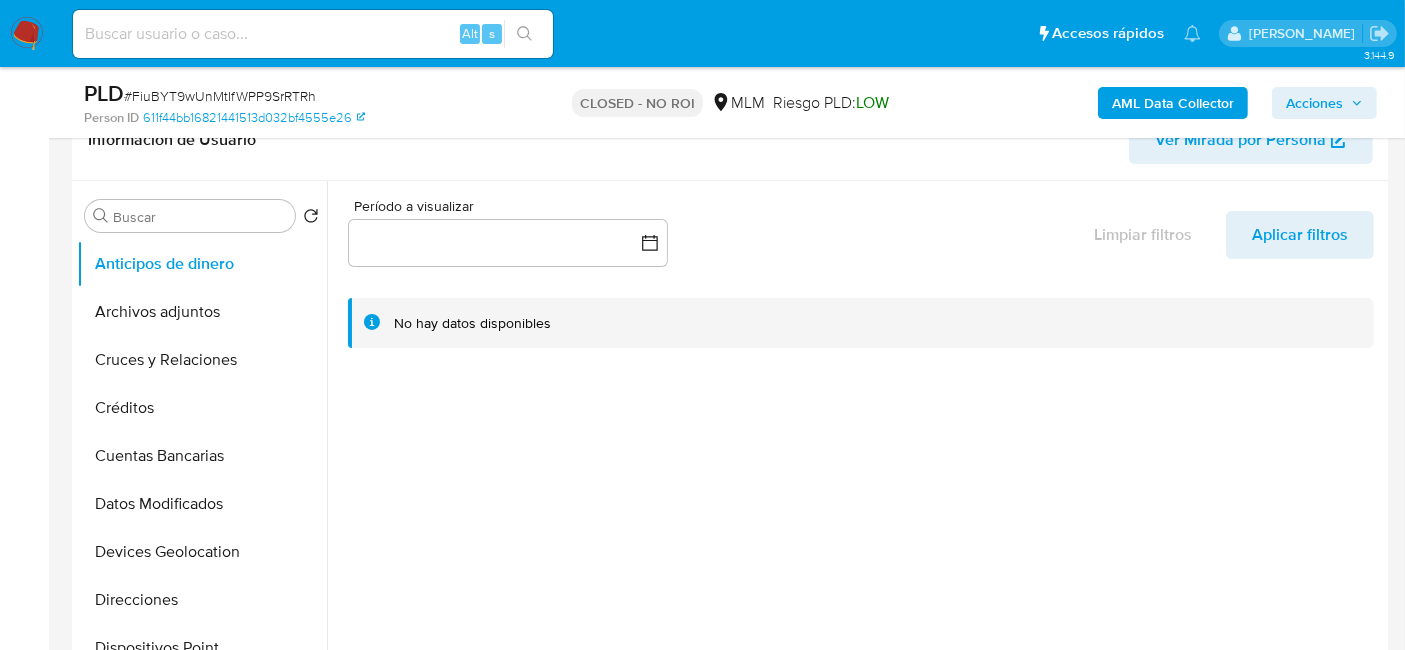 click at bounding box center [27, 34] 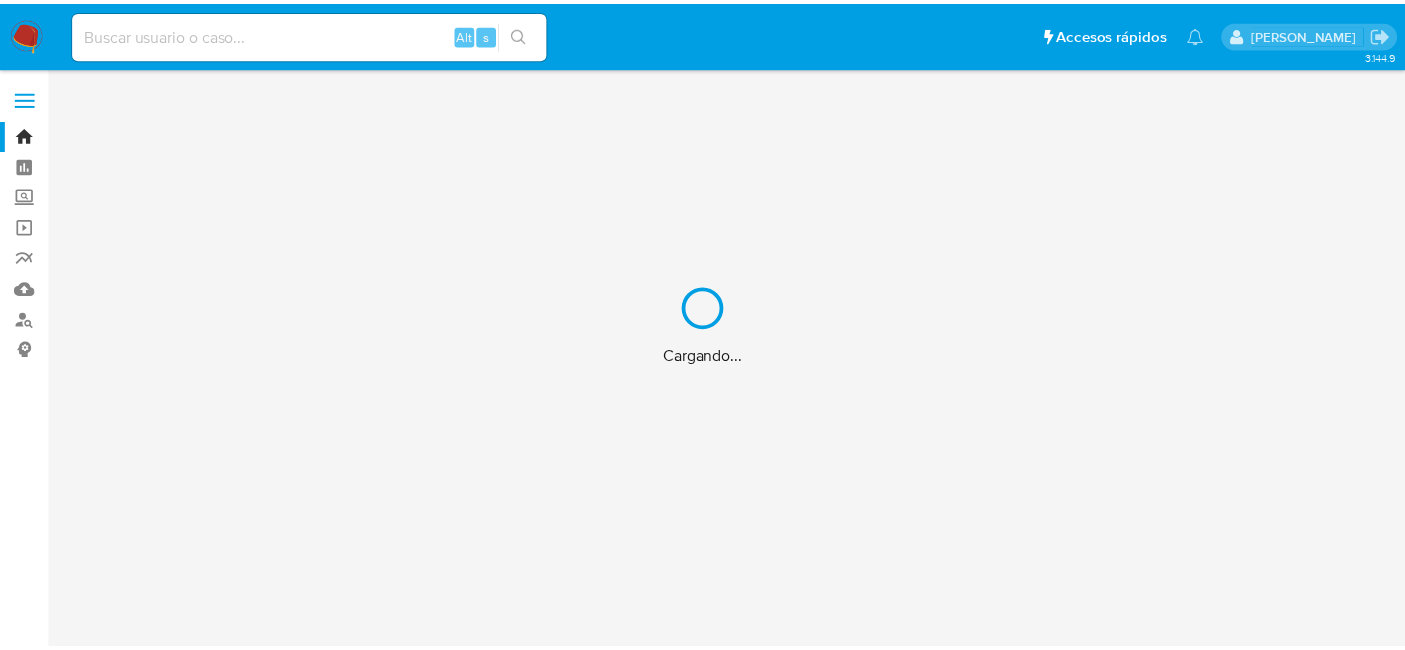 scroll, scrollTop: 0, scrollLeft: 0, axis: both 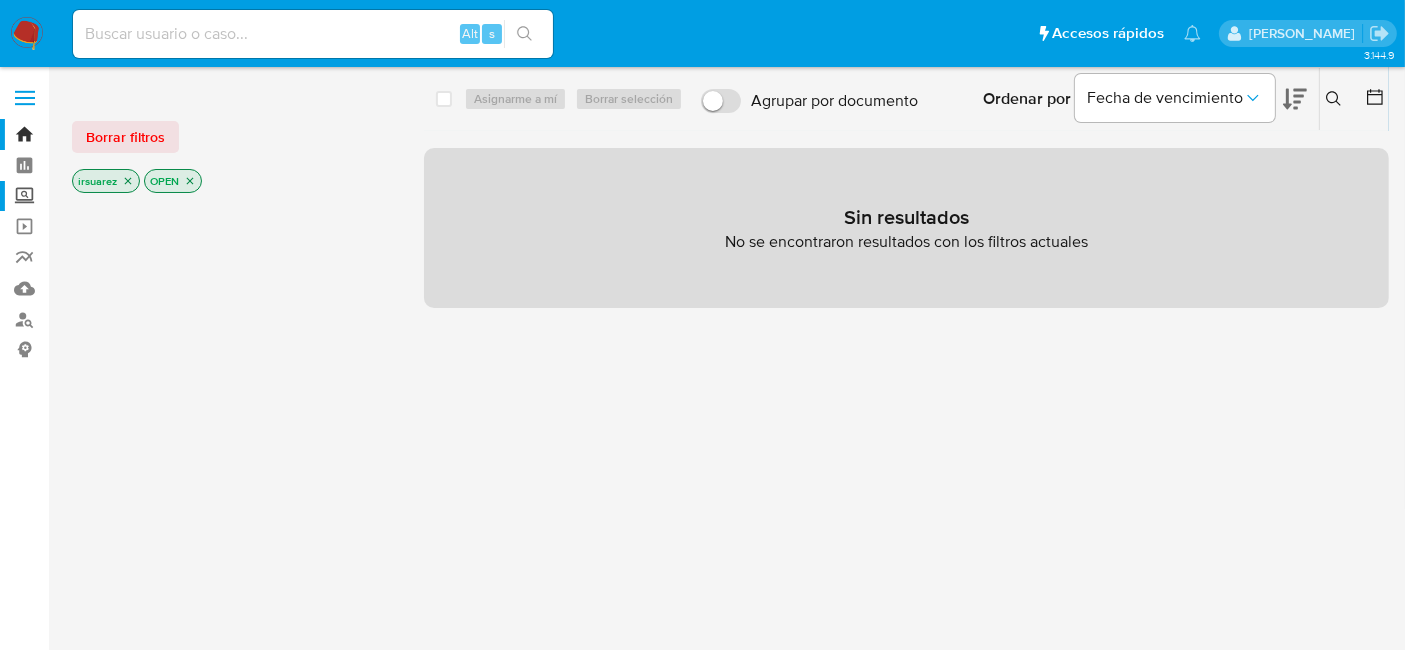 click on "Screening" at bounding box center [119, 196] 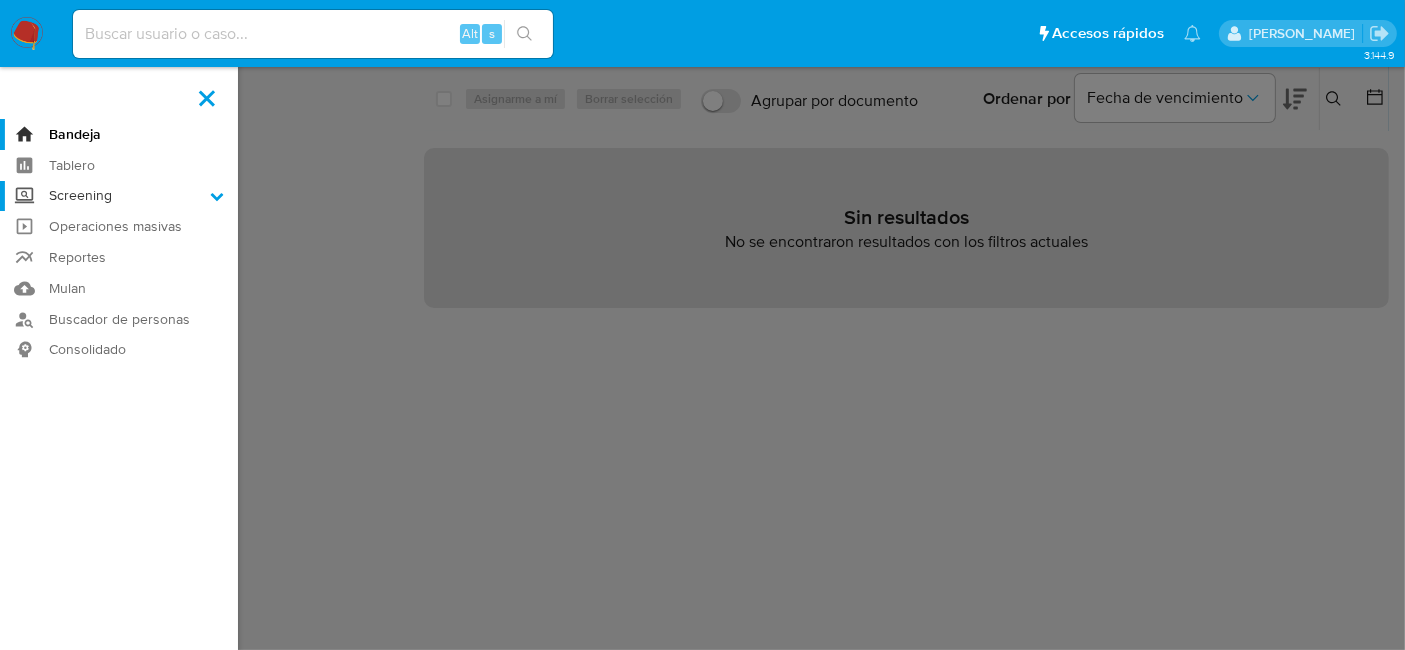 click on "Screening" at bounding box center [0, 0] 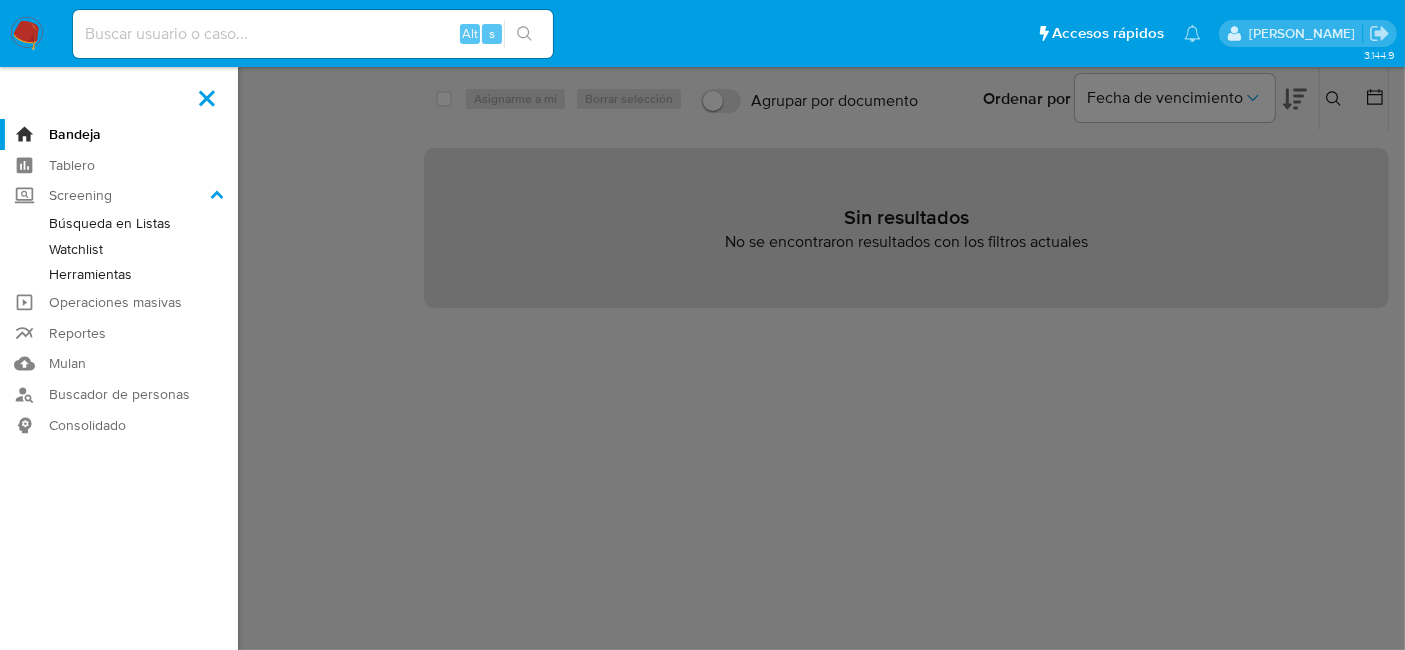 click on "Herramientas" at bounding box center [119, 274] 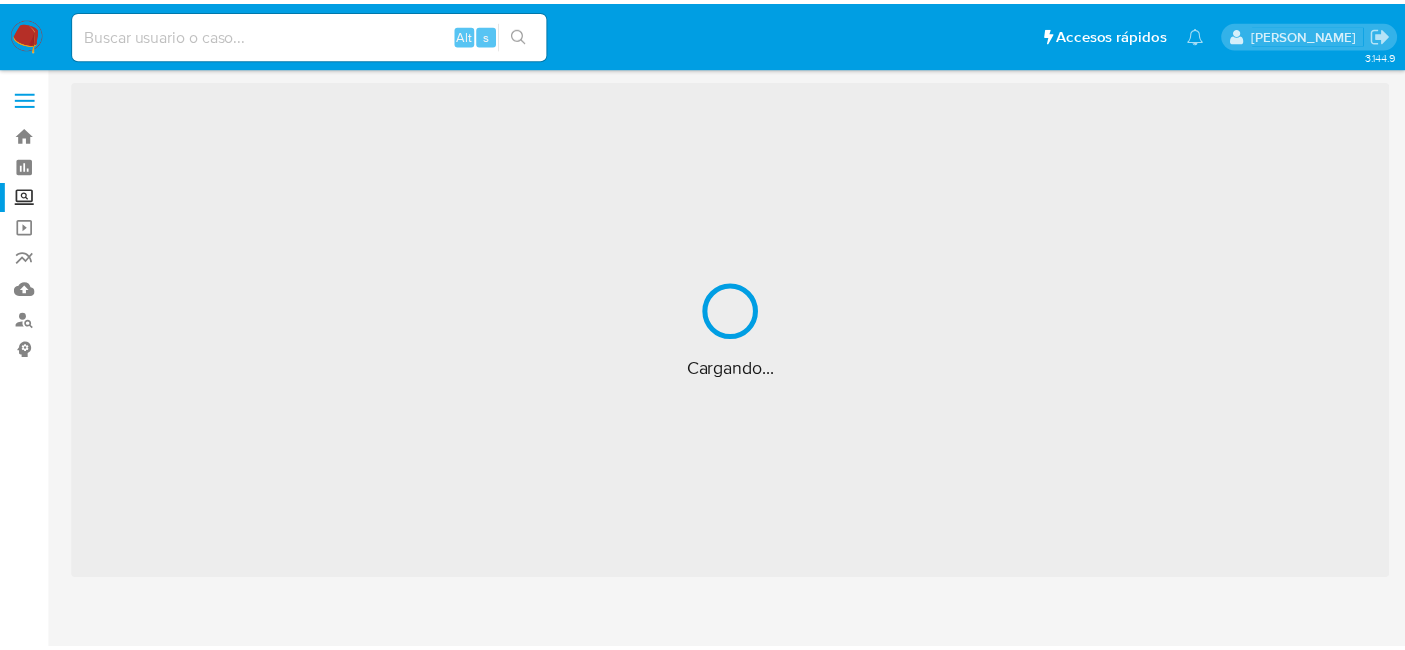 scroll, scrollTop: 0, scrollLeft: 0, axis: both 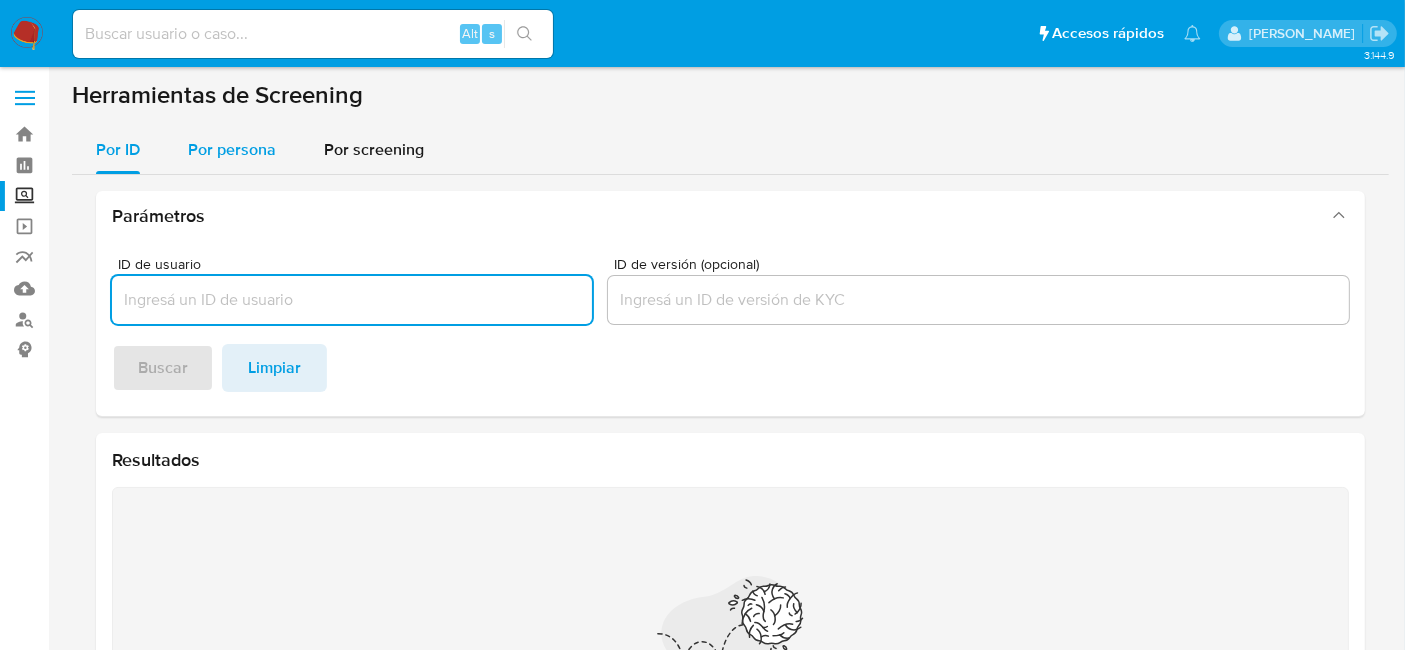 click on "Por persona" at bounding box center (232, 150) 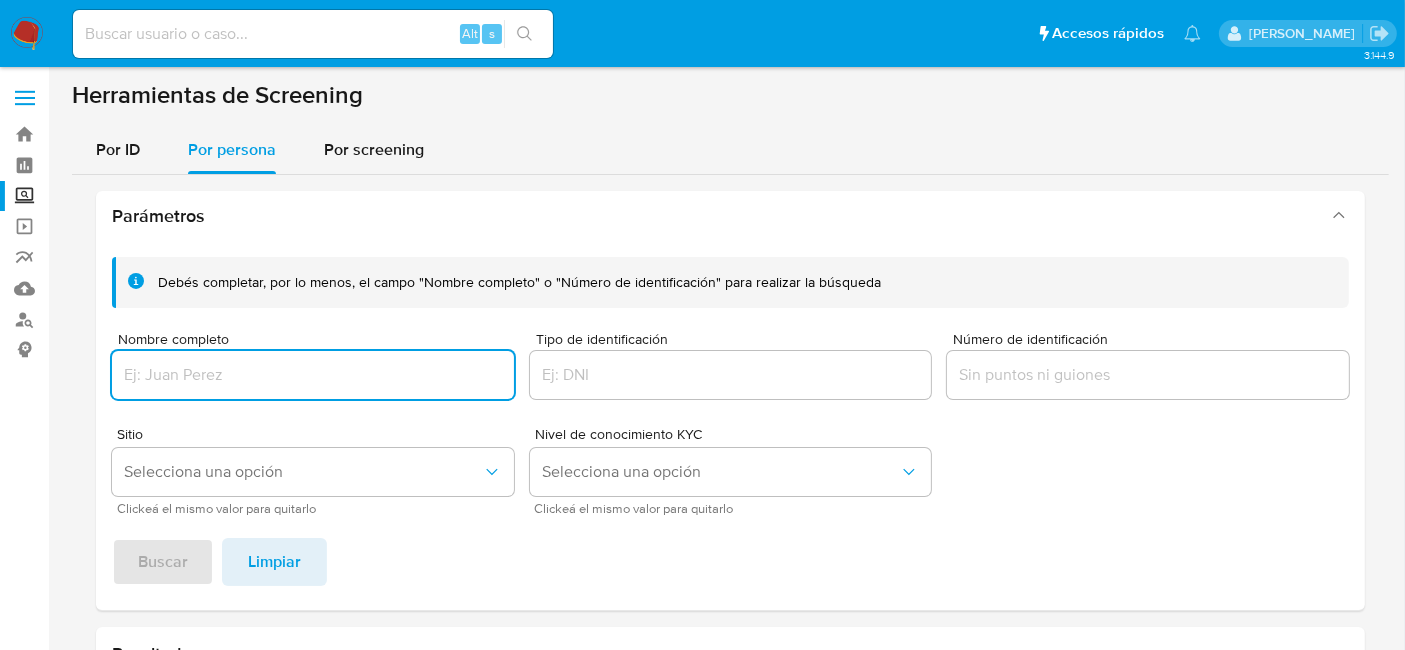 click at bounding box center (1148, 375) 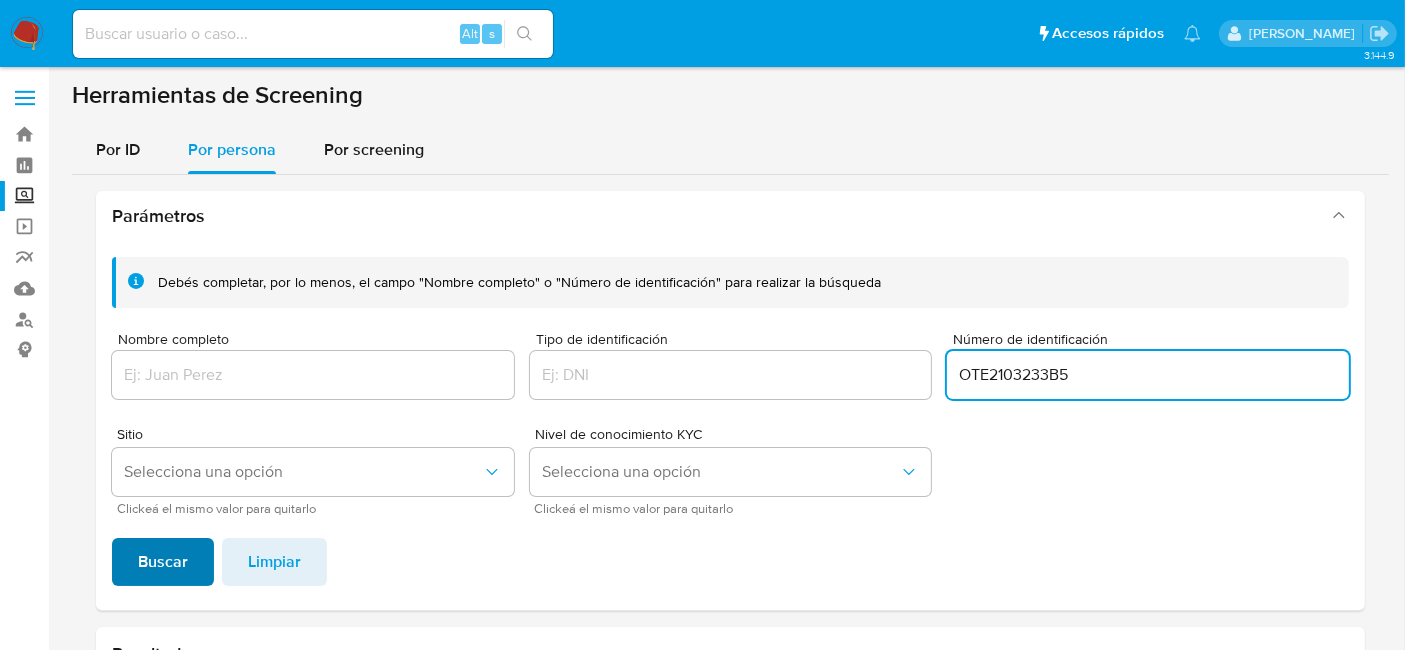 type on "OTE2103233B5" 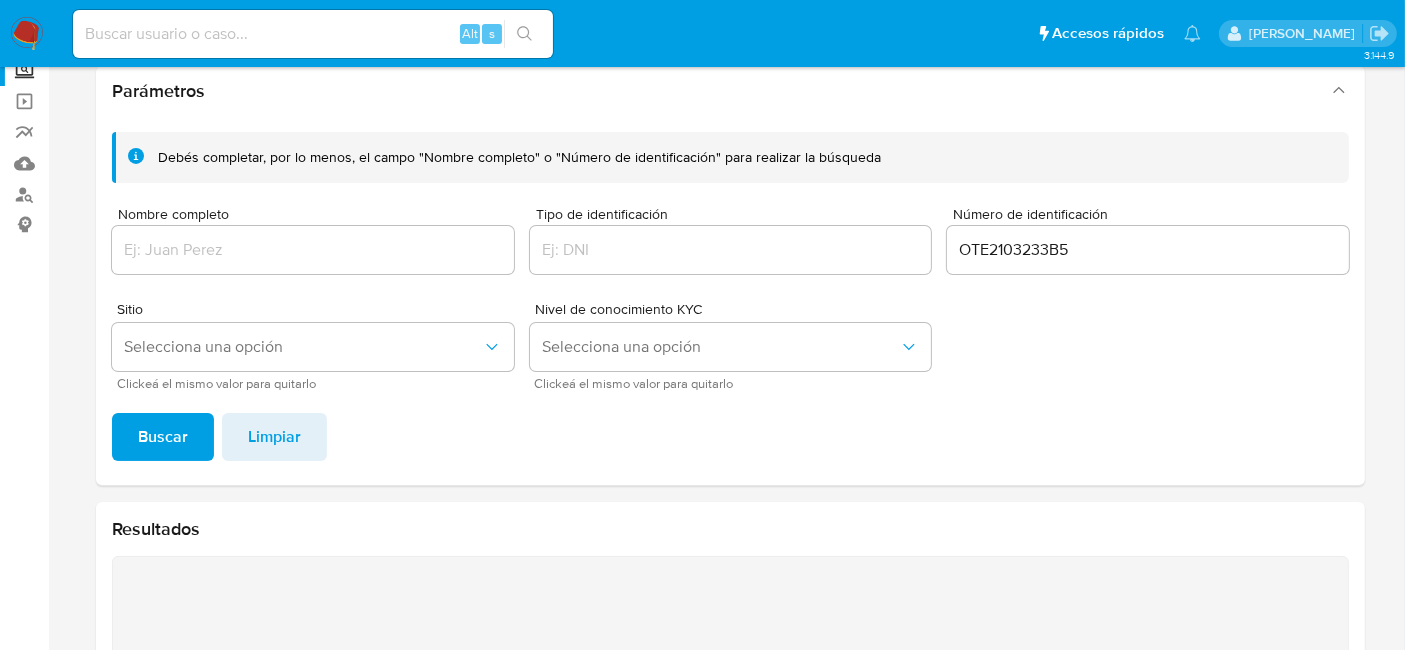 scroll, scrollTop: 91, scrollLeft: 0, axis: vertical 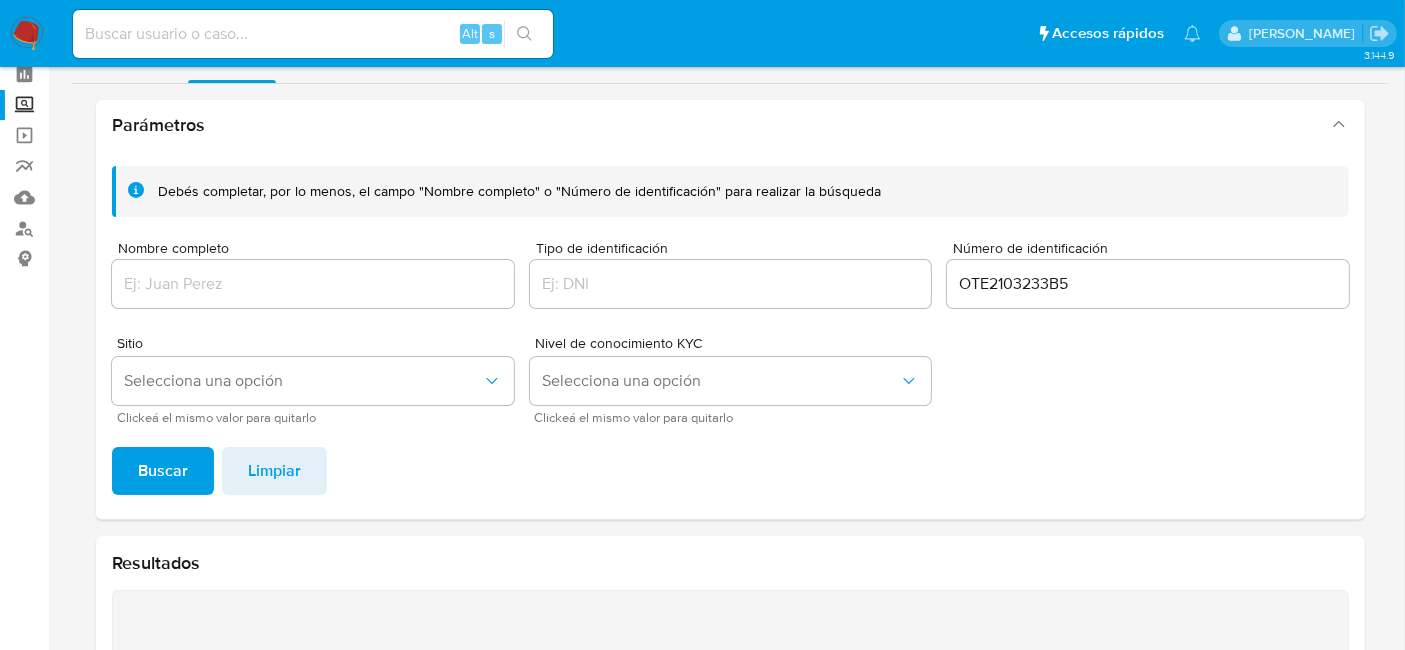 click at bounding box center [731, 284] 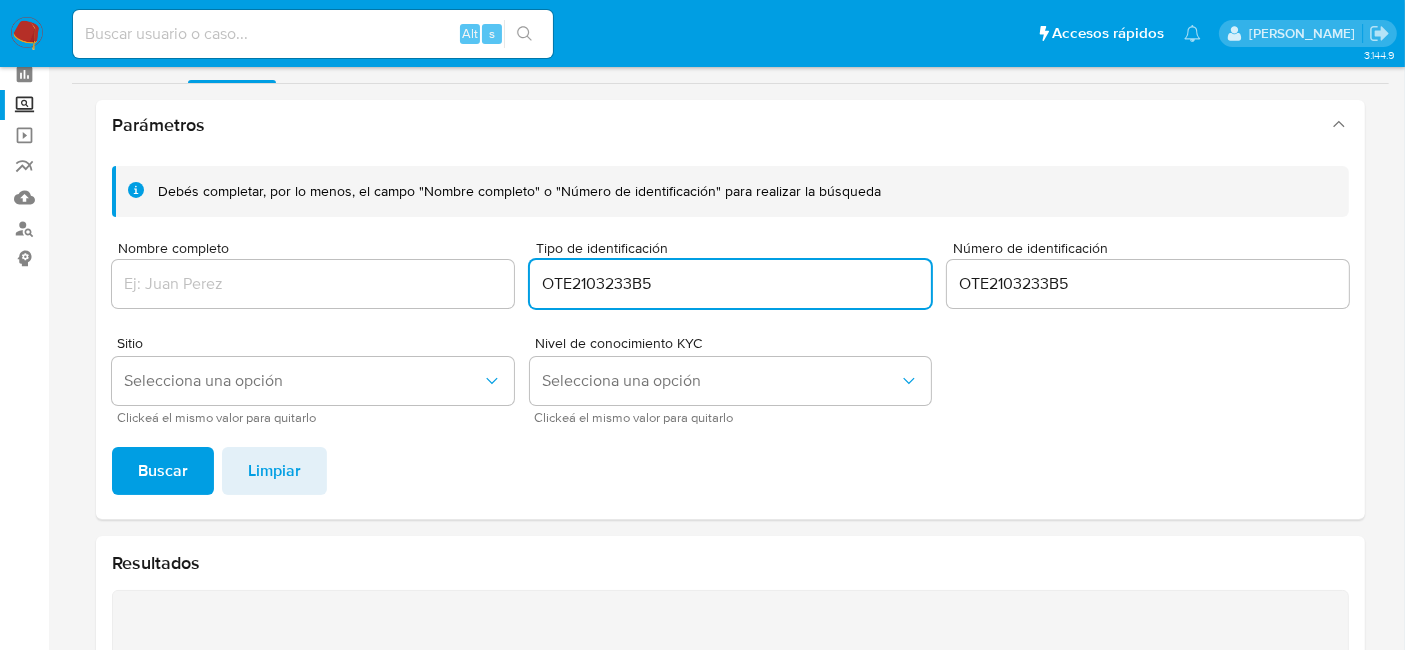 type on "OTE2103233B5" 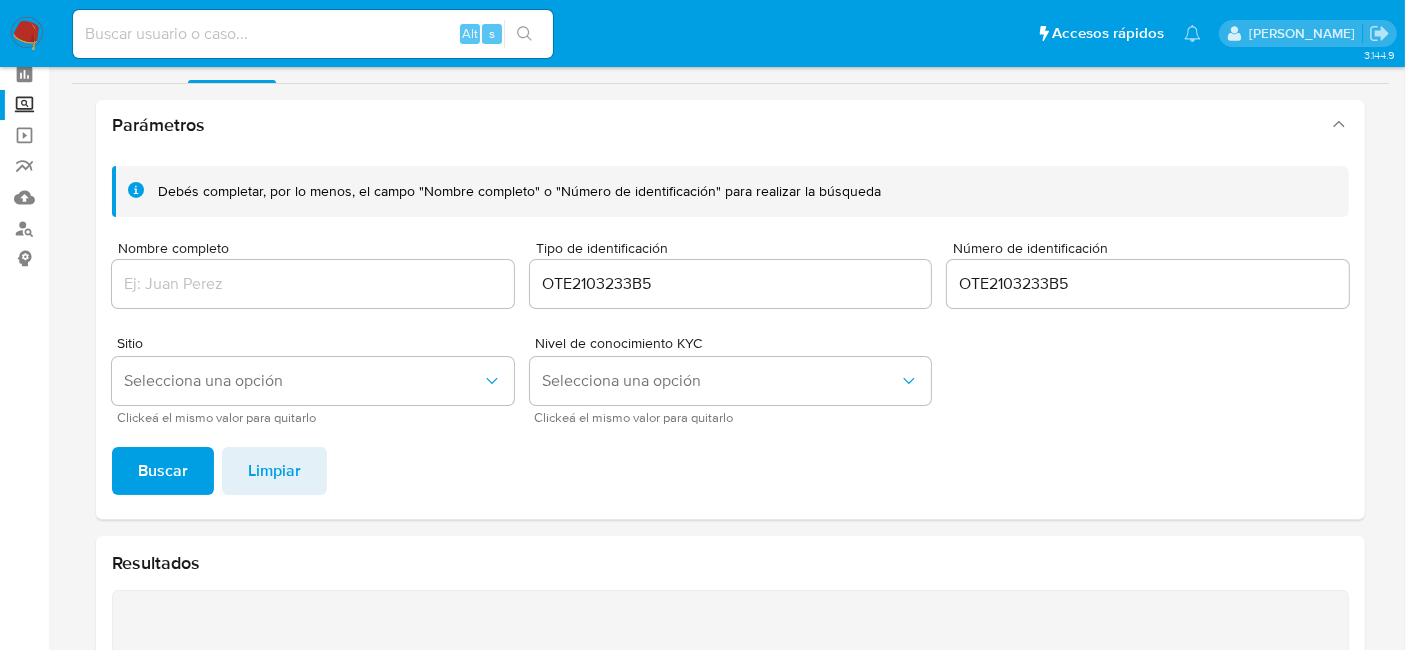 click on "Nivel de conocimiento KYC Selecciona una opción Clickeá el mismo valor para quitarlo" at bounding box center (731, 379) 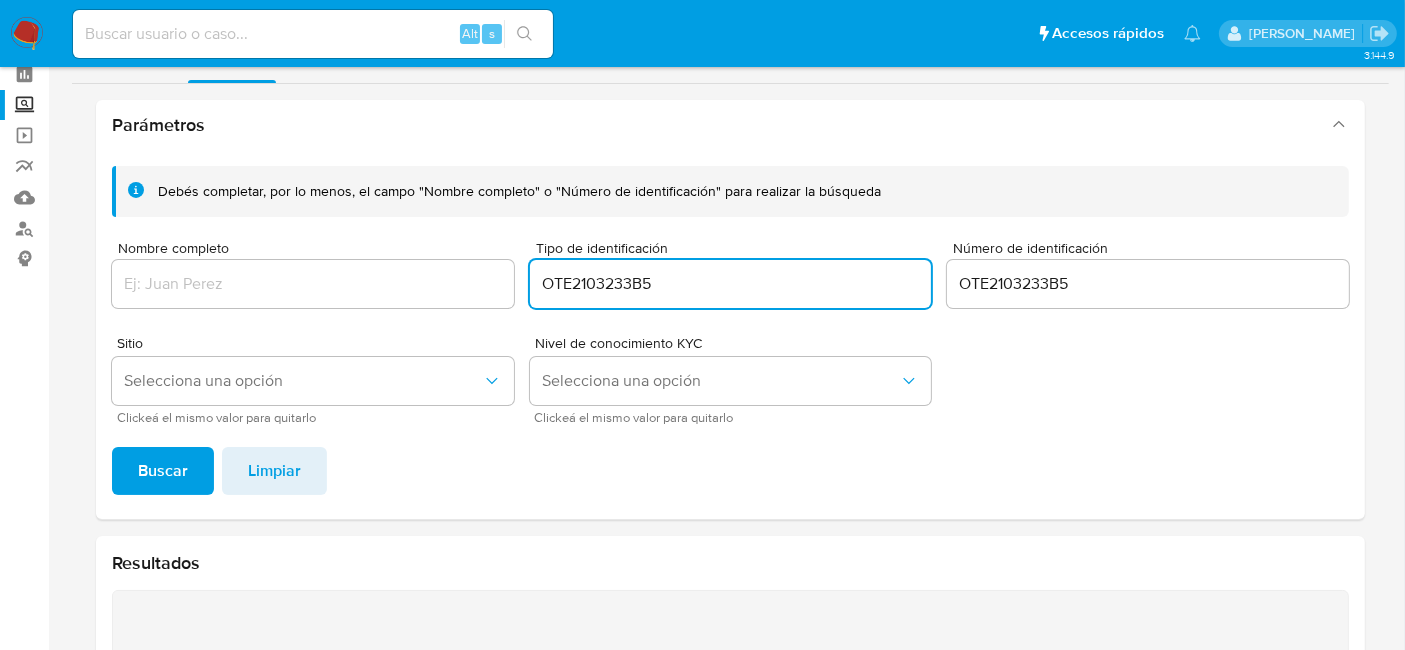 drag, startPoint x: 670, startPoint y: 274, endPoint x: 473, endPoint y: 293, distance: 197.91412 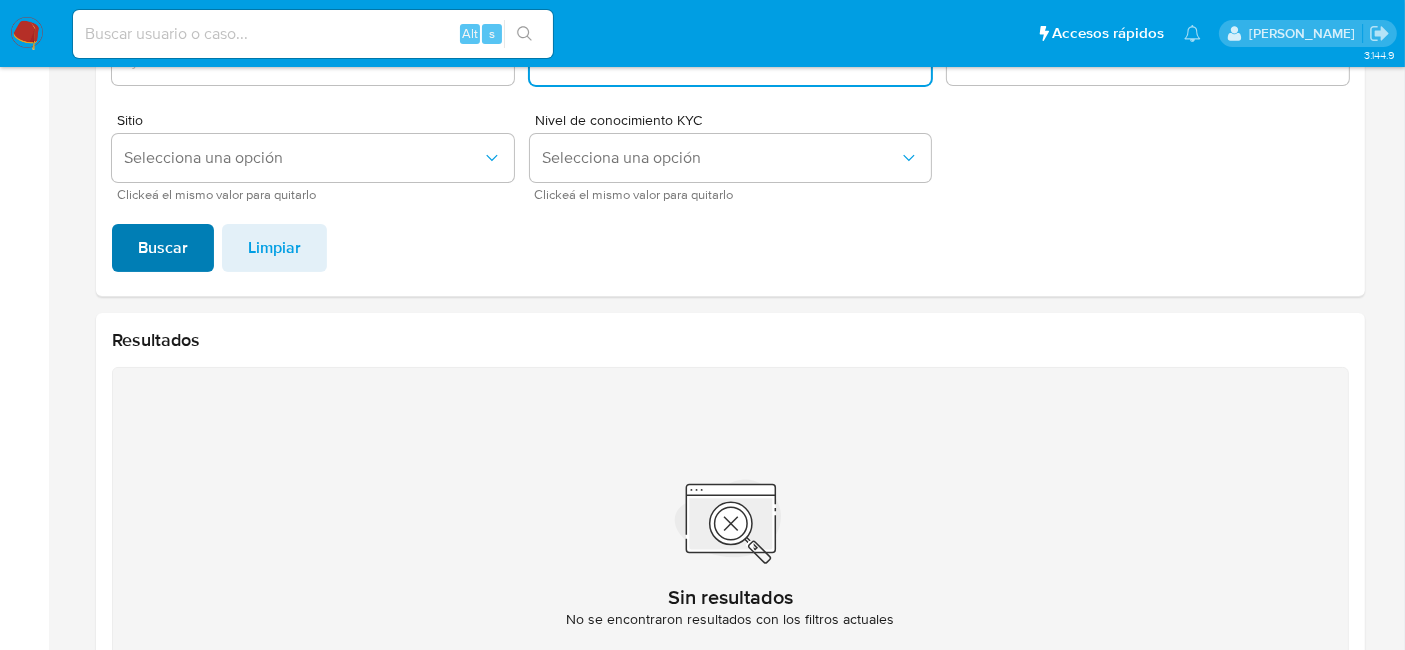 type on "rfc" 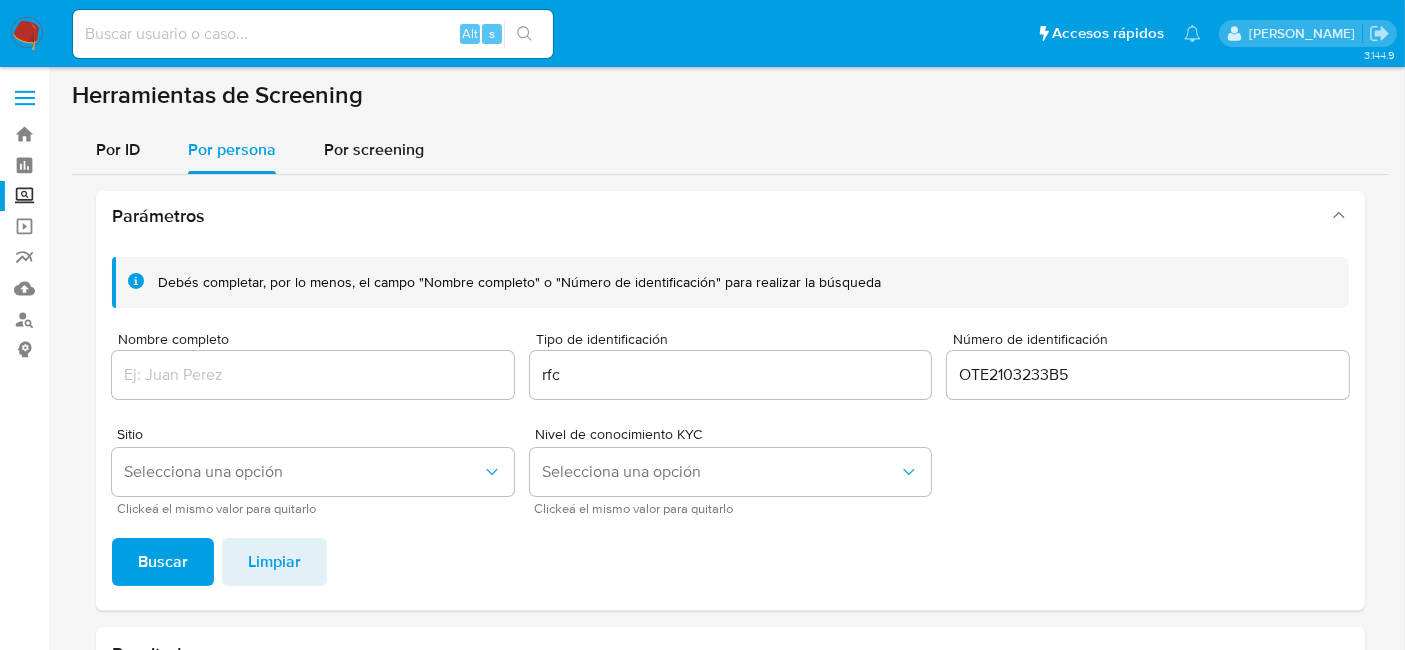 scroll, scrollTop: 0, scrollLeft: 0, axis: both 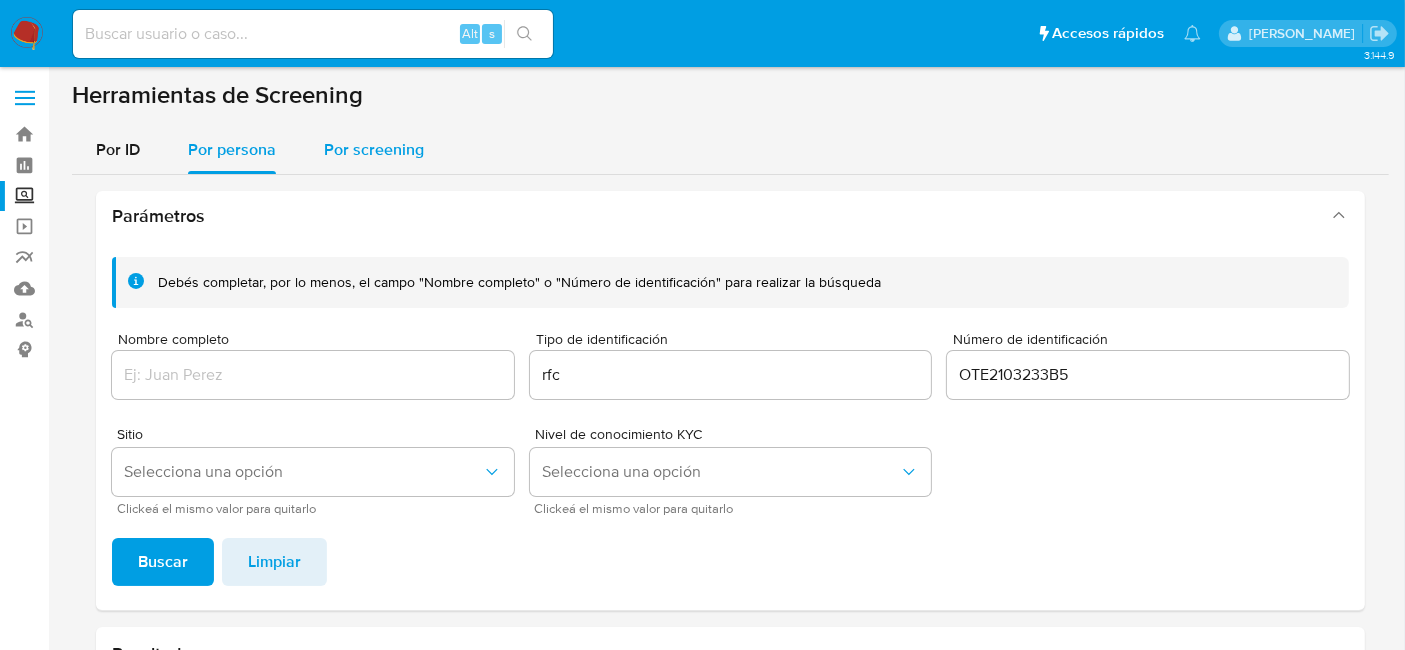 click on "Por screening" at bounding box center (374, 150) 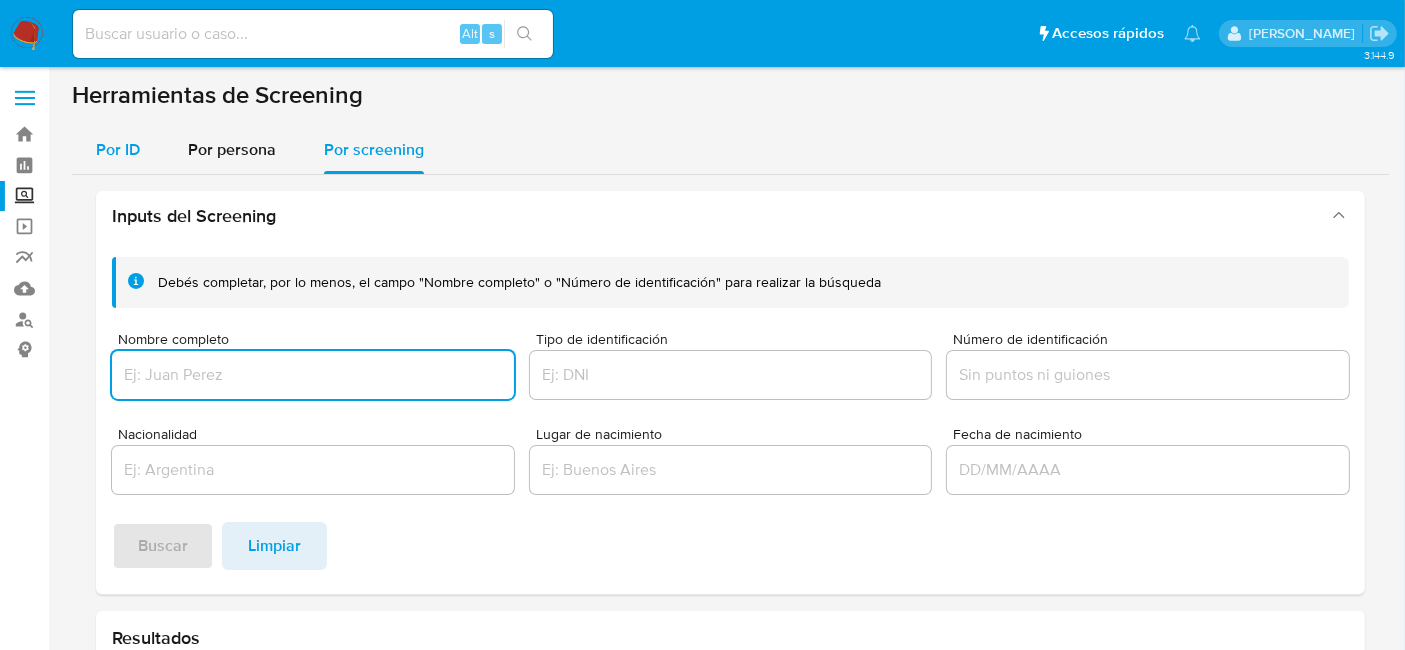 click on "Por ID" at bounding box center (118, 149) 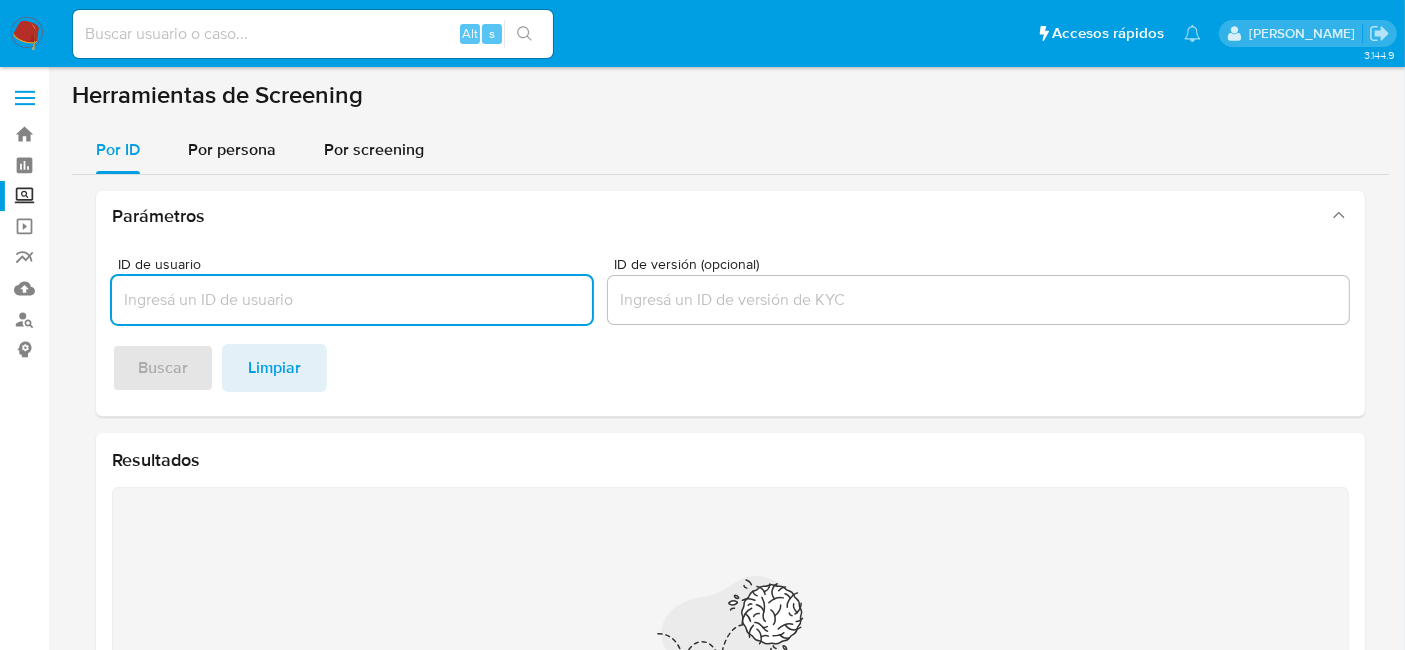 click at bounding box center [27, 34] 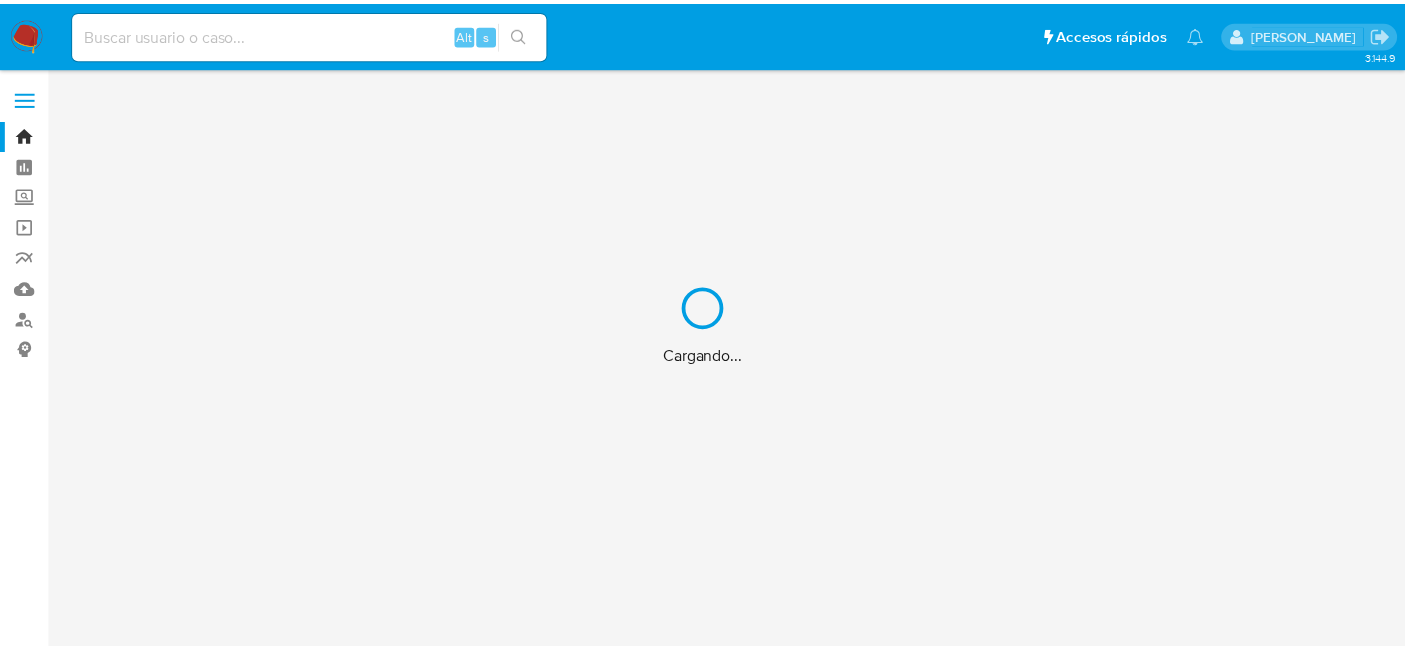 scroll, scrollTop: 0, scrollLeft: 0, axis: both 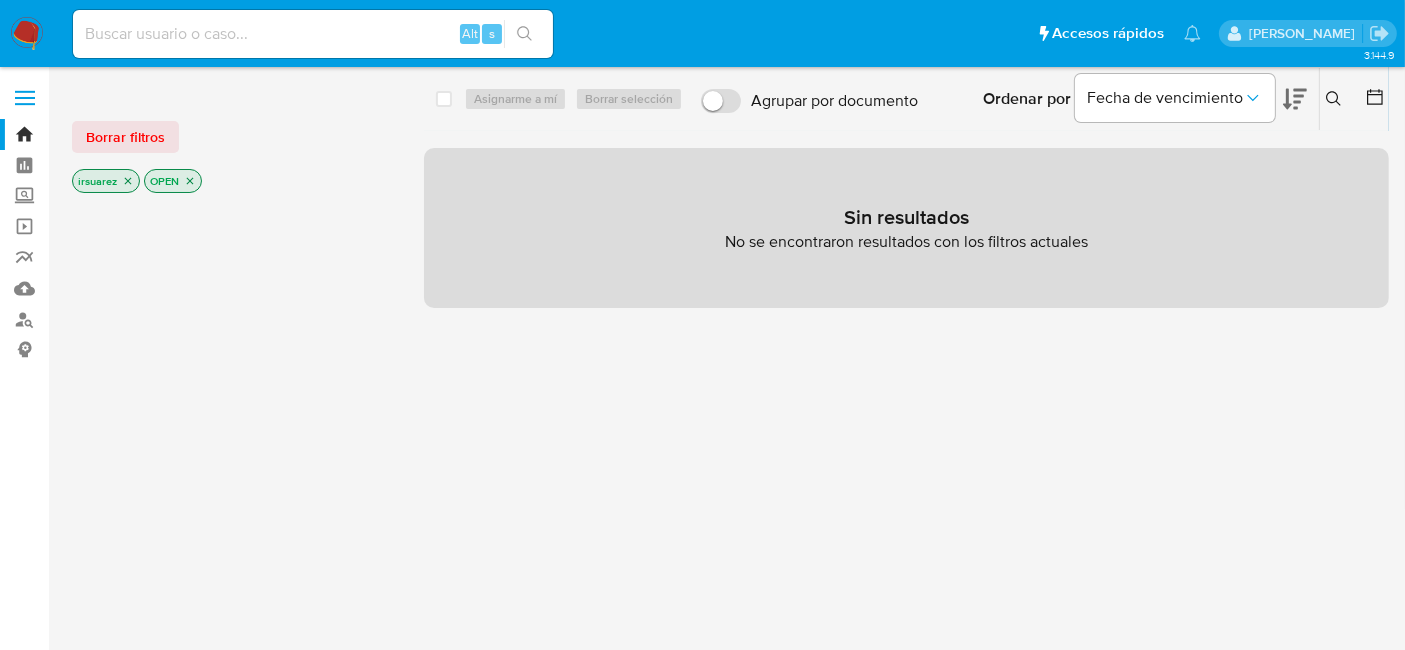 click on "Alt s" at bounding box center [313, 34] 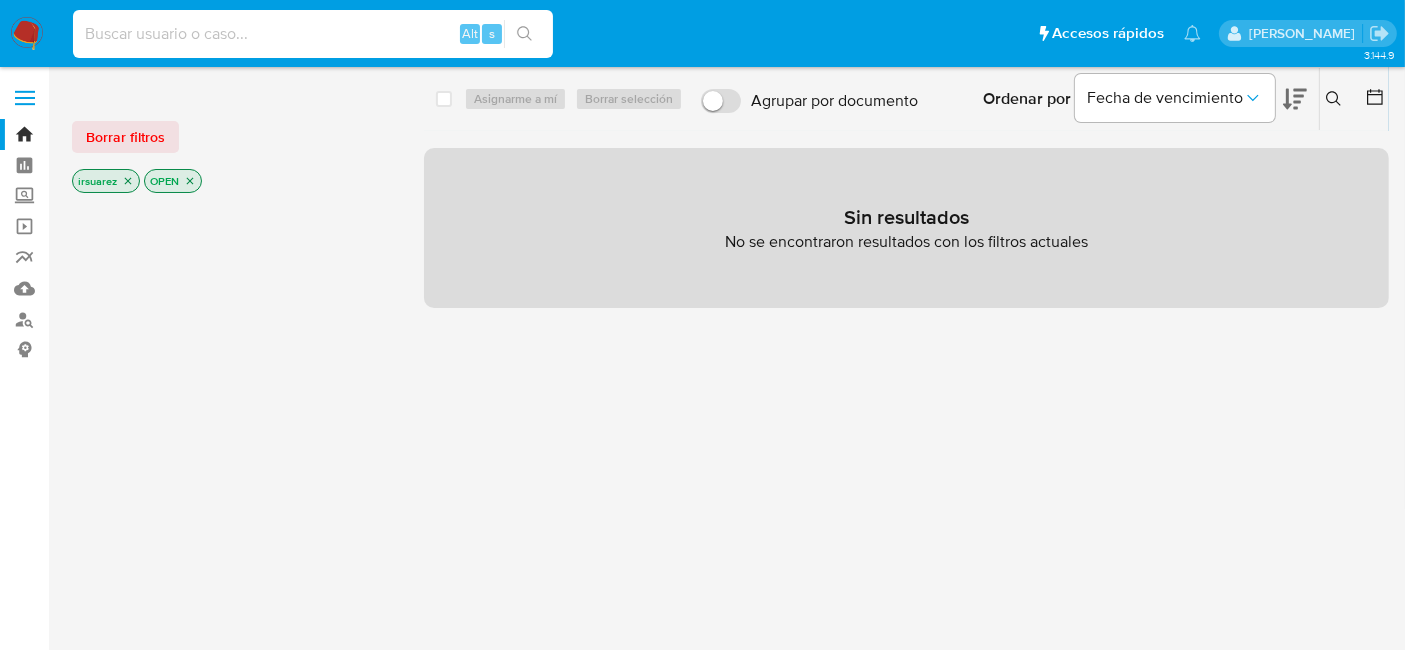 paste on "OTE2103233B5" 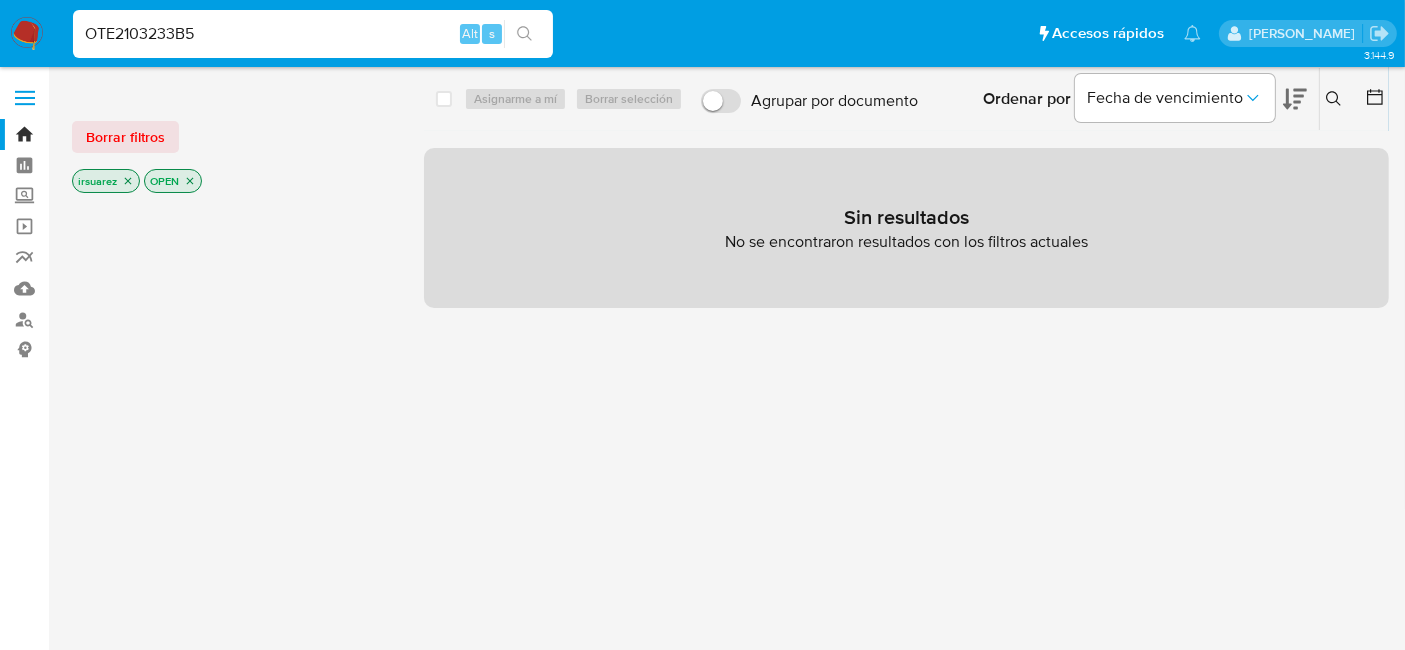 type on "OTE2103233B5" 